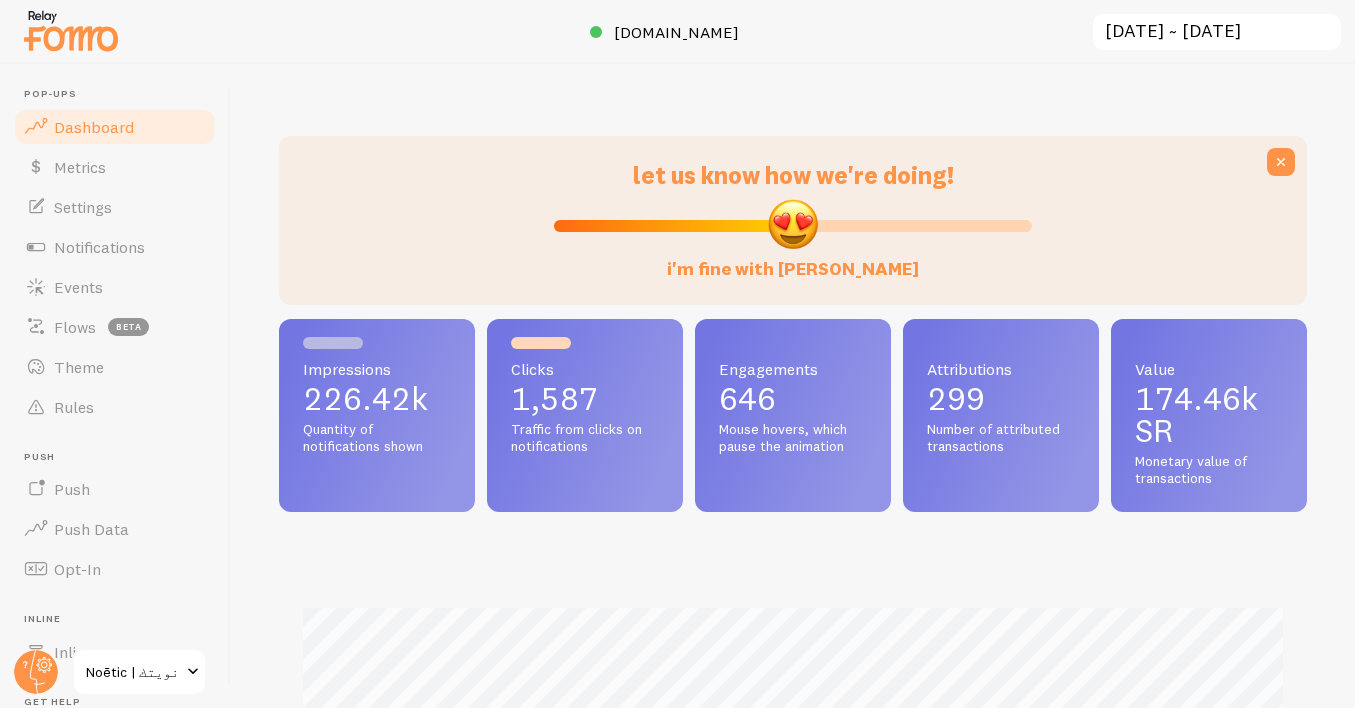 scroll, scrollTop: 0, scrollLeft: 0, axis: both 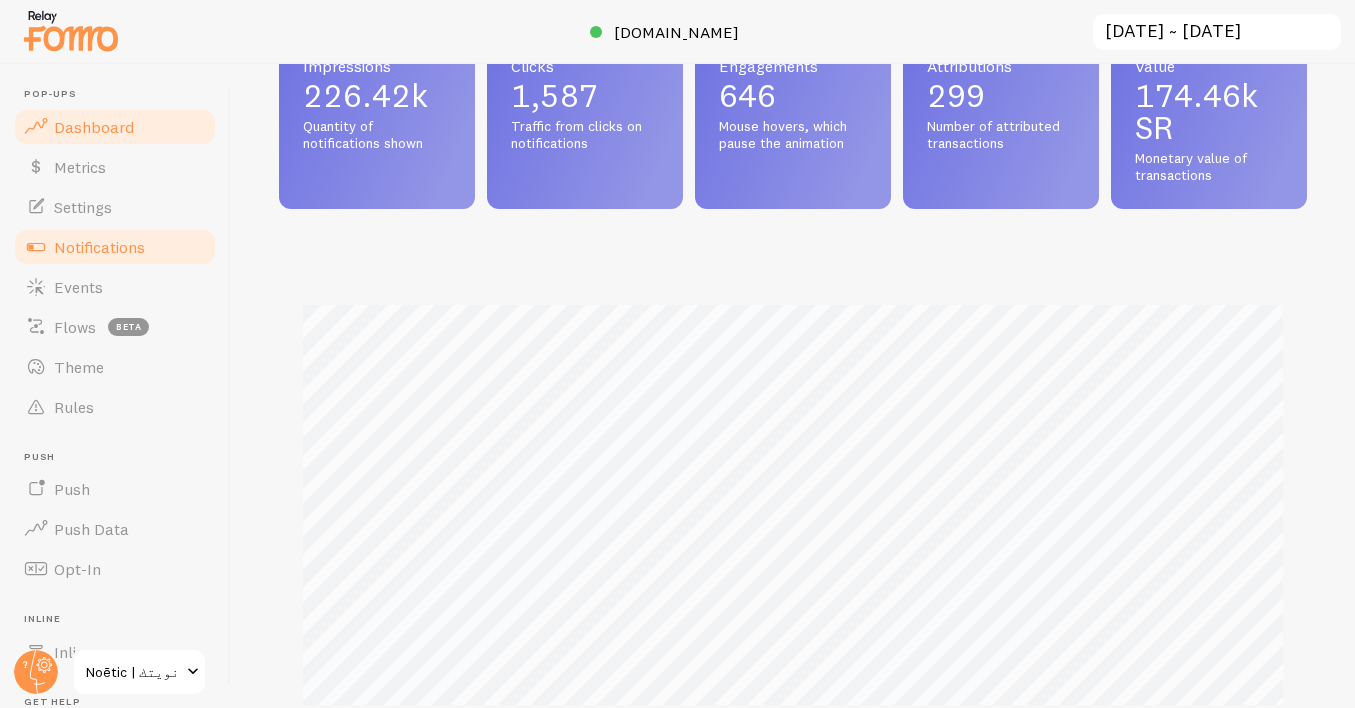 click on "Notifications" at bounding box center (99, 247) 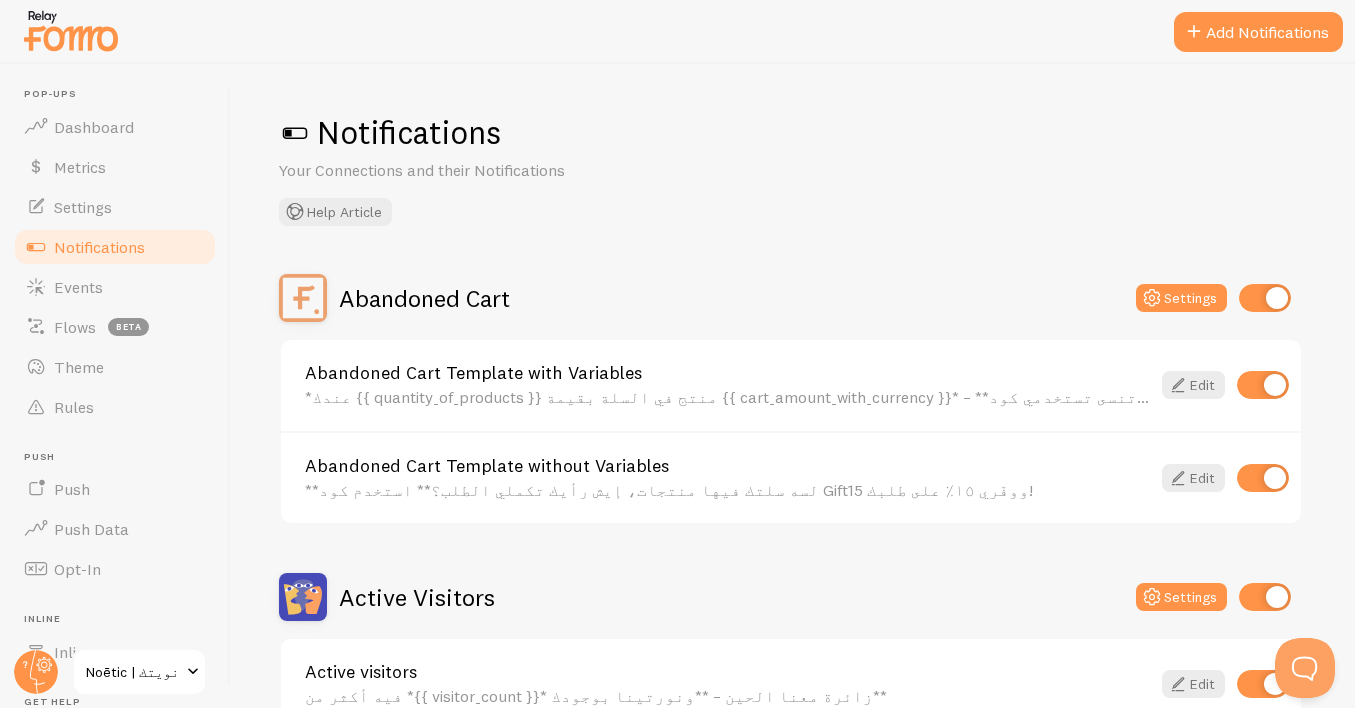 scroll, scrollTop: 0, scrollLeft: 0, axis: both 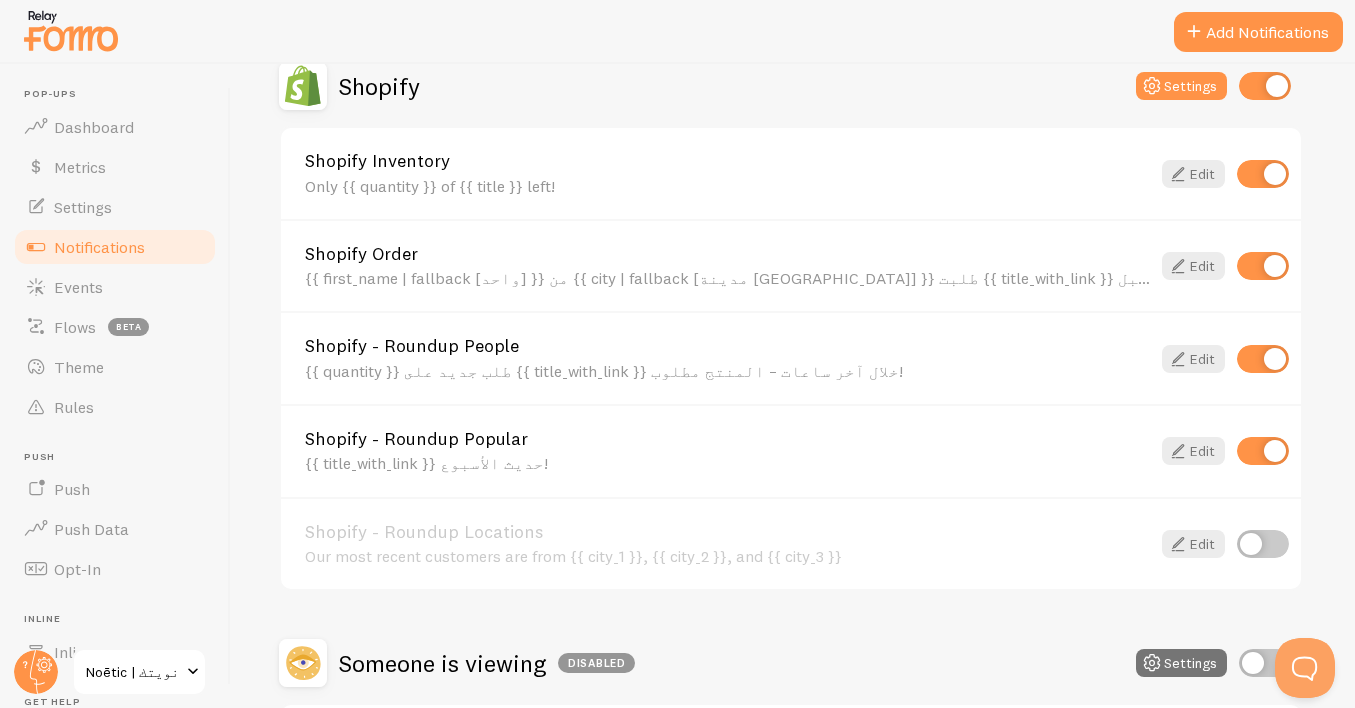 click on "Add Notifications" at bounding box center (1258, 32) 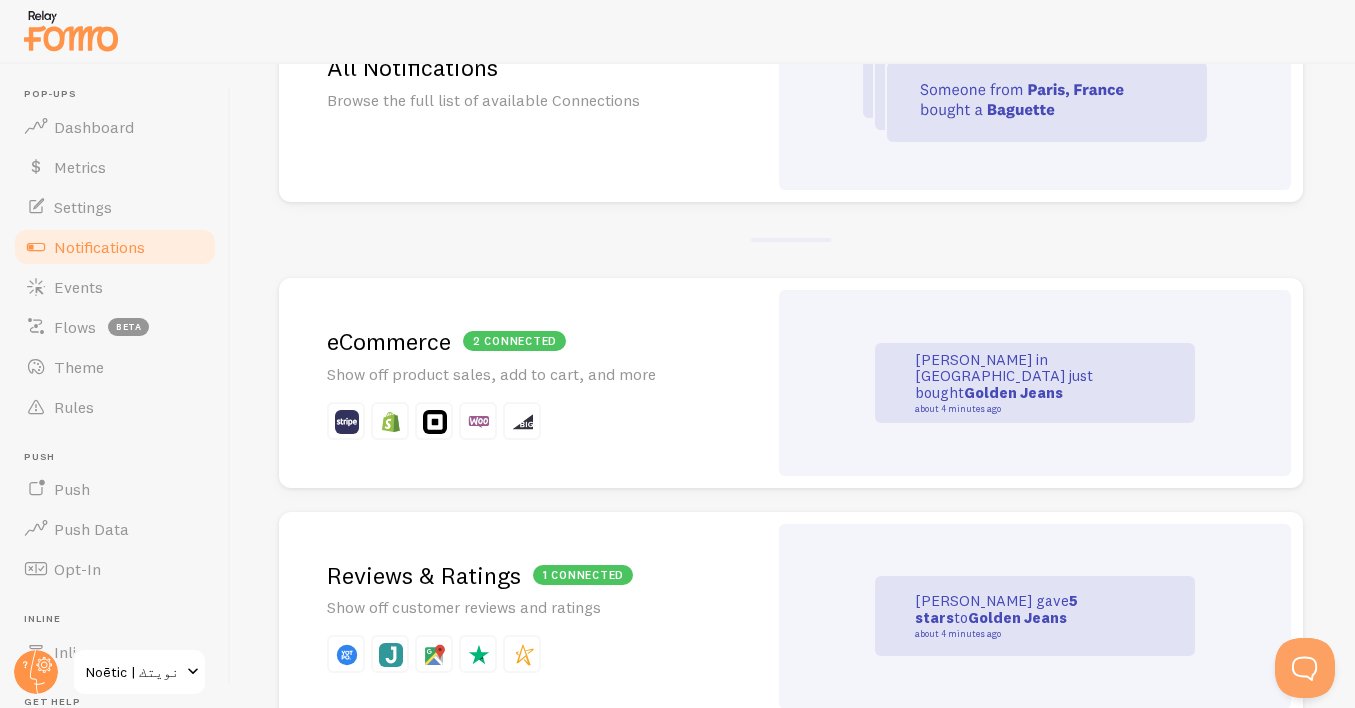 scroll, scrollTop: 358, scrollLeft: 0, axis: vertical 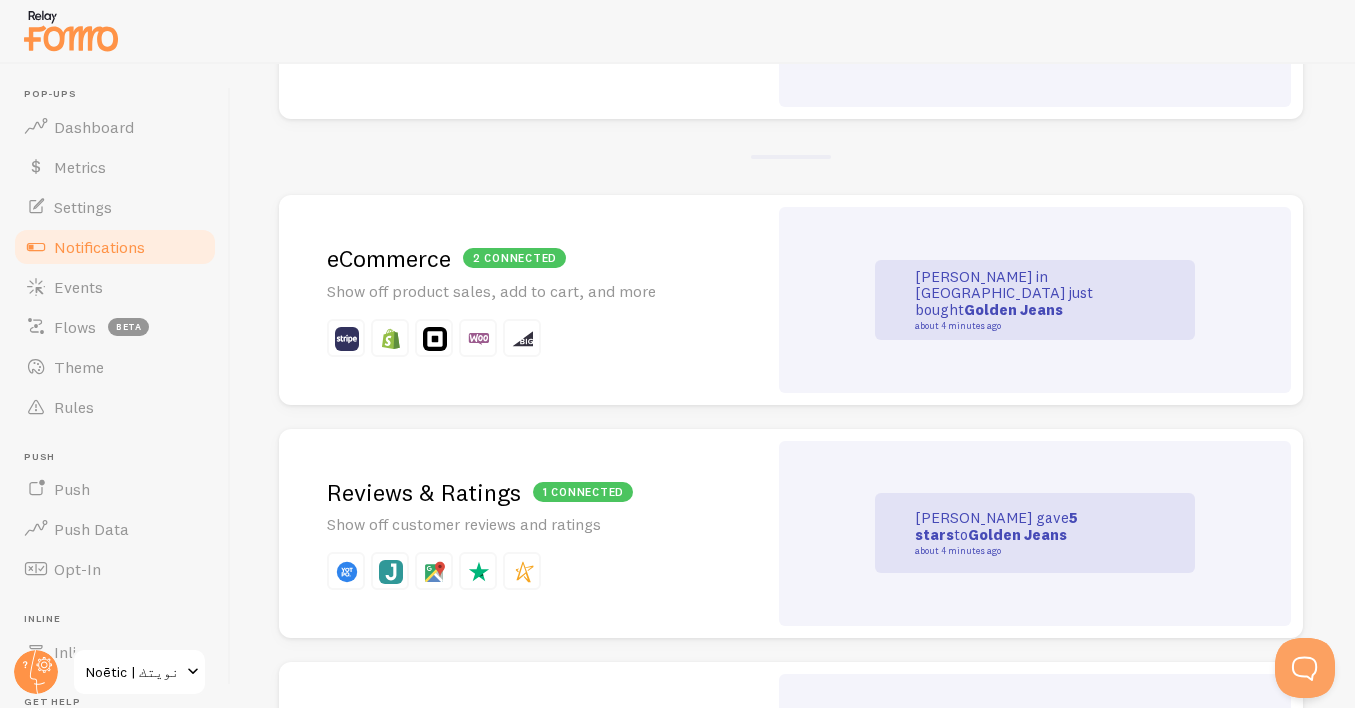 click on "1
connected
Reviews & Ratings
Show off customer reviews and ratings" at bounding box center [523, 534] 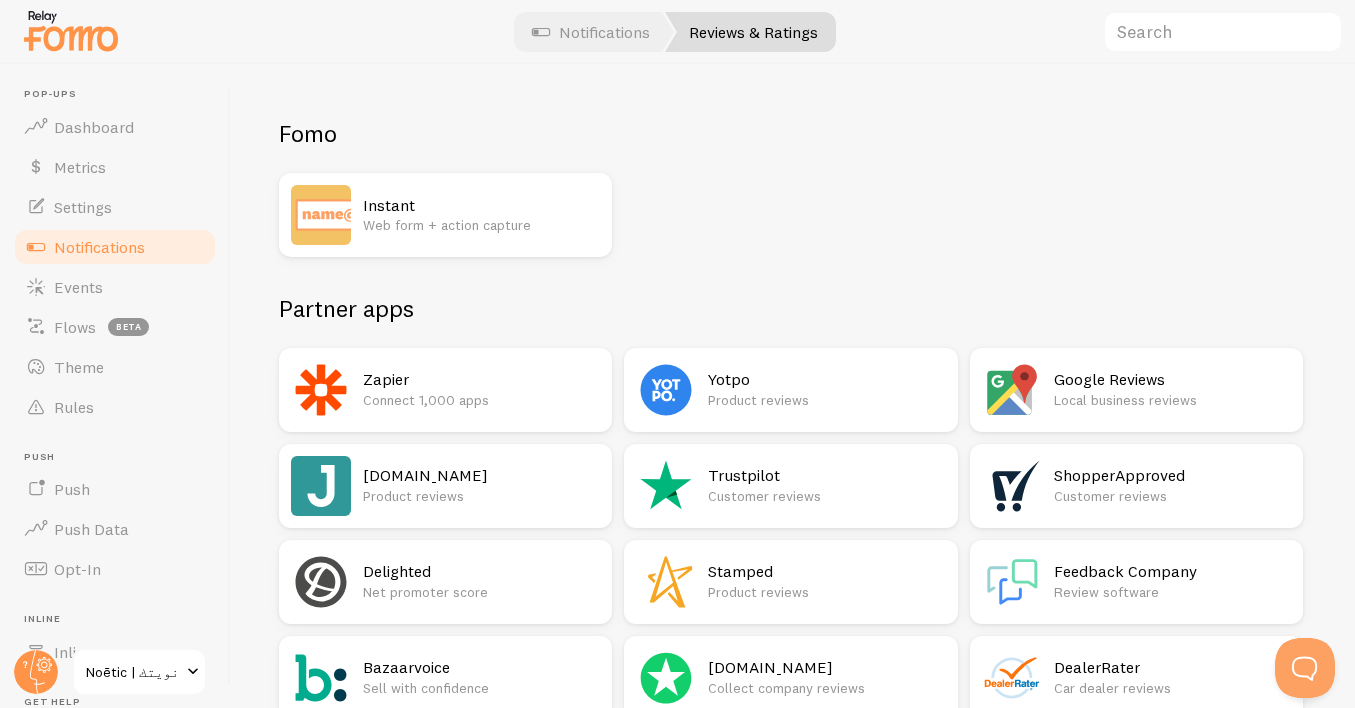 scroll, scrollTop: 92, scrollLeft: 0, axis: vertical 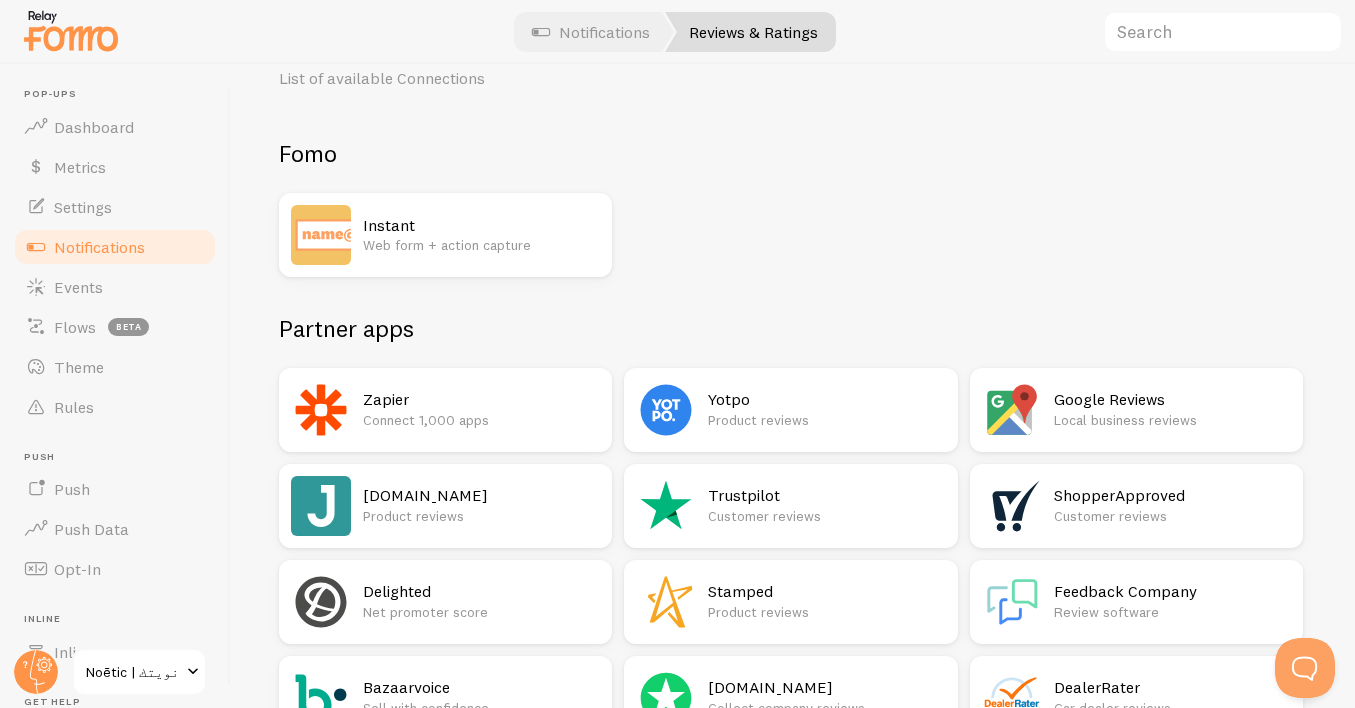 click on "Instant   Web form + action capture" at bounding box center (481, 235) 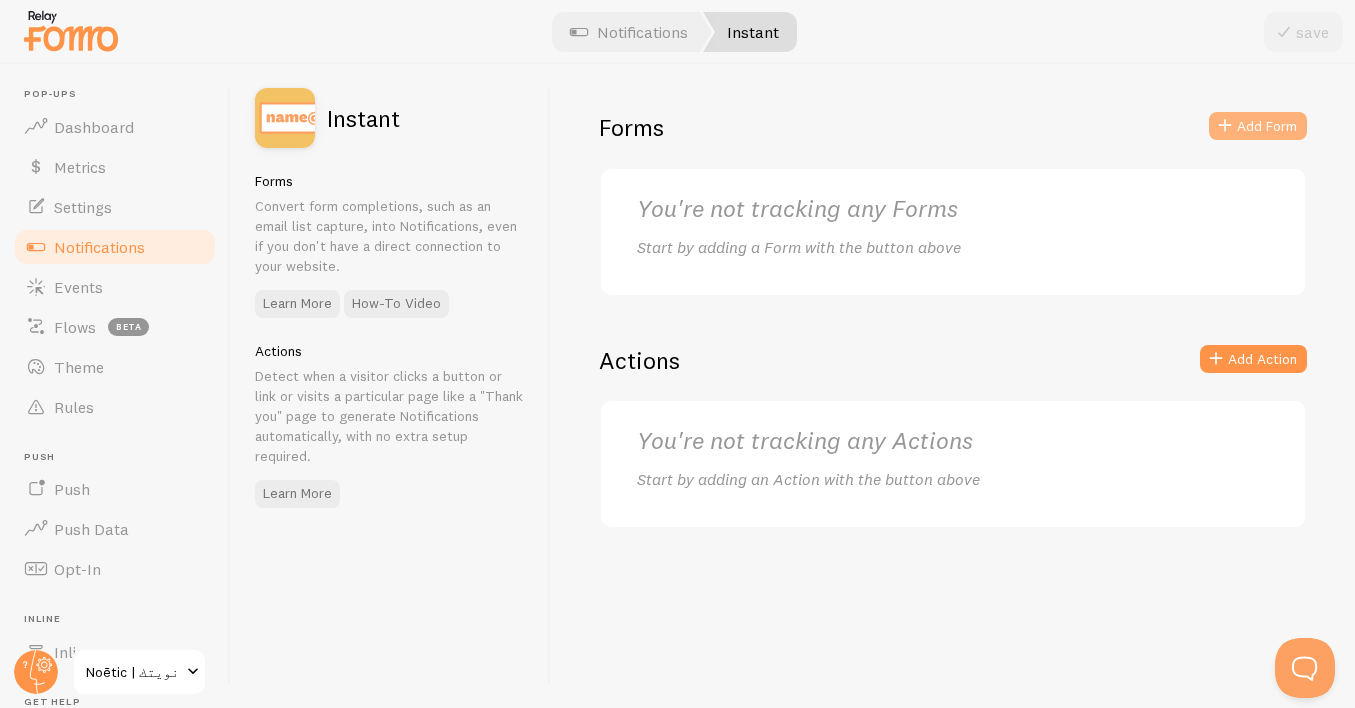 click on "Add Form" at bounding box center (1258, 126) 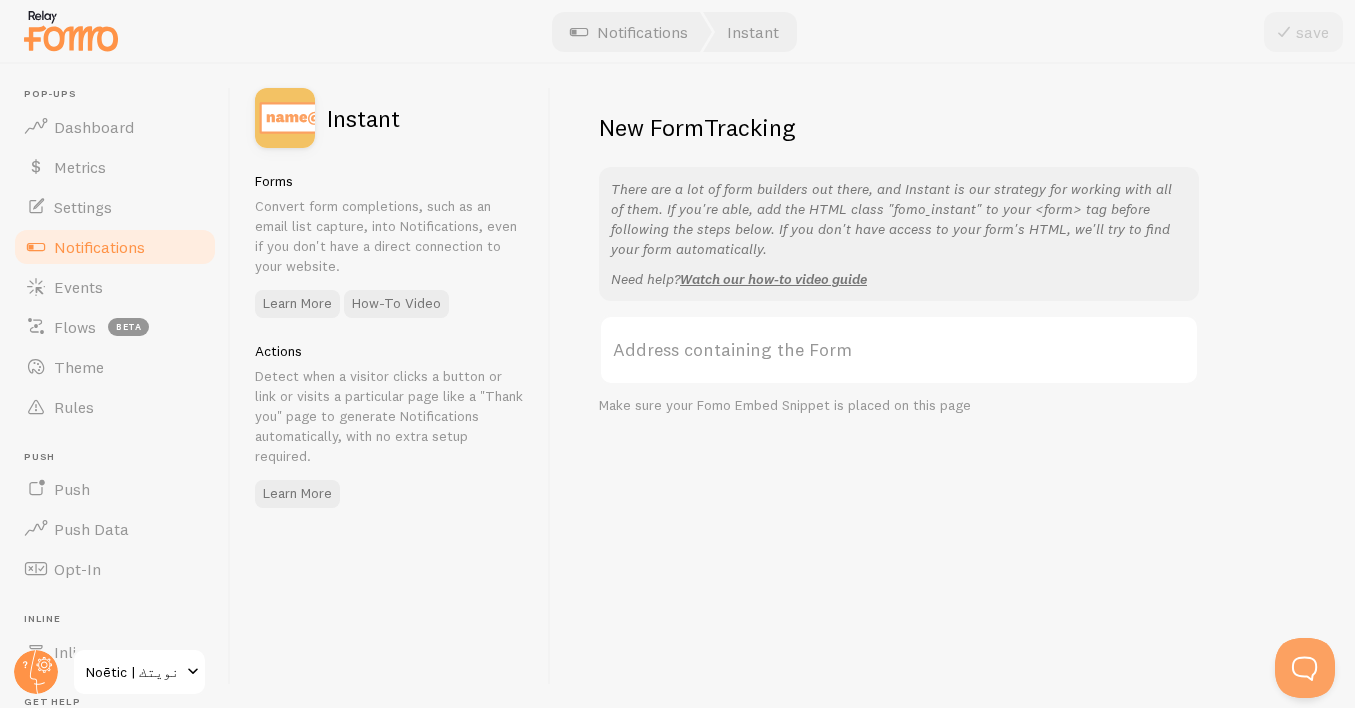 click on "Address containing the Form" at bounding box center (899, 350) 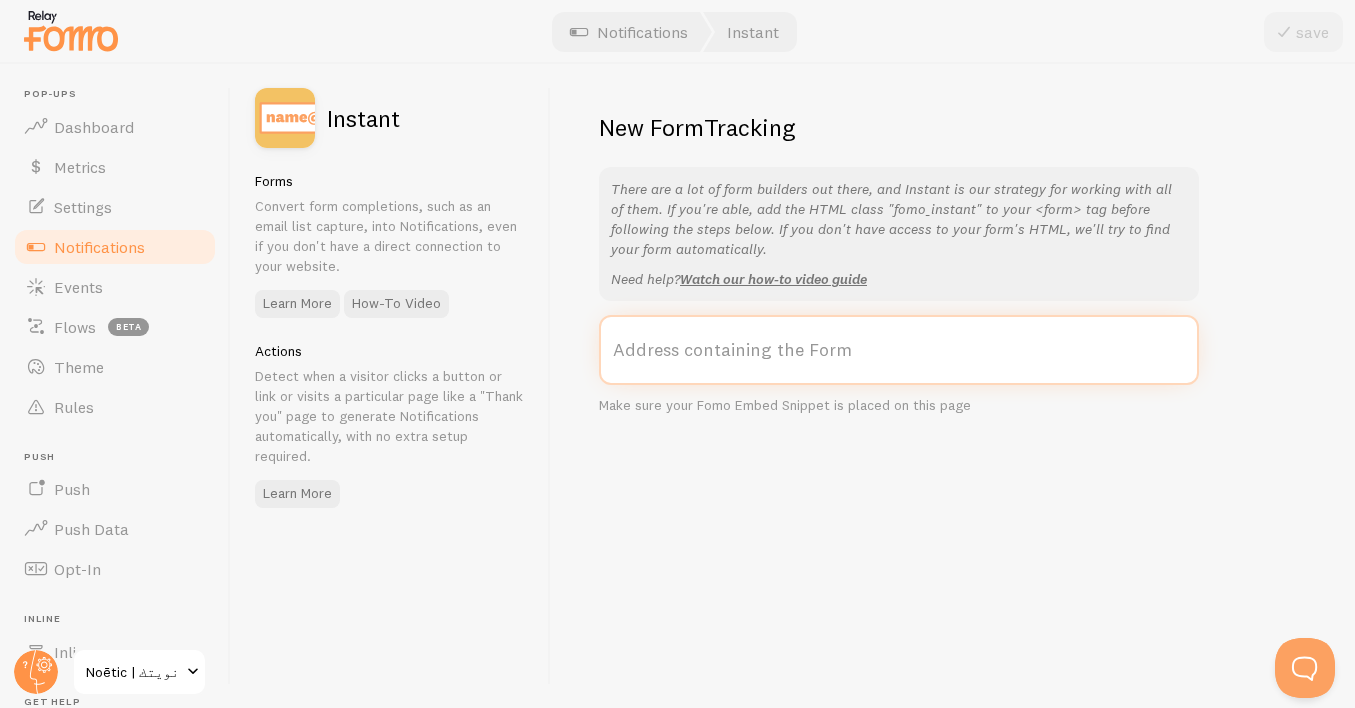 click on "Address containing the Form" at bounding box center (899, 350) 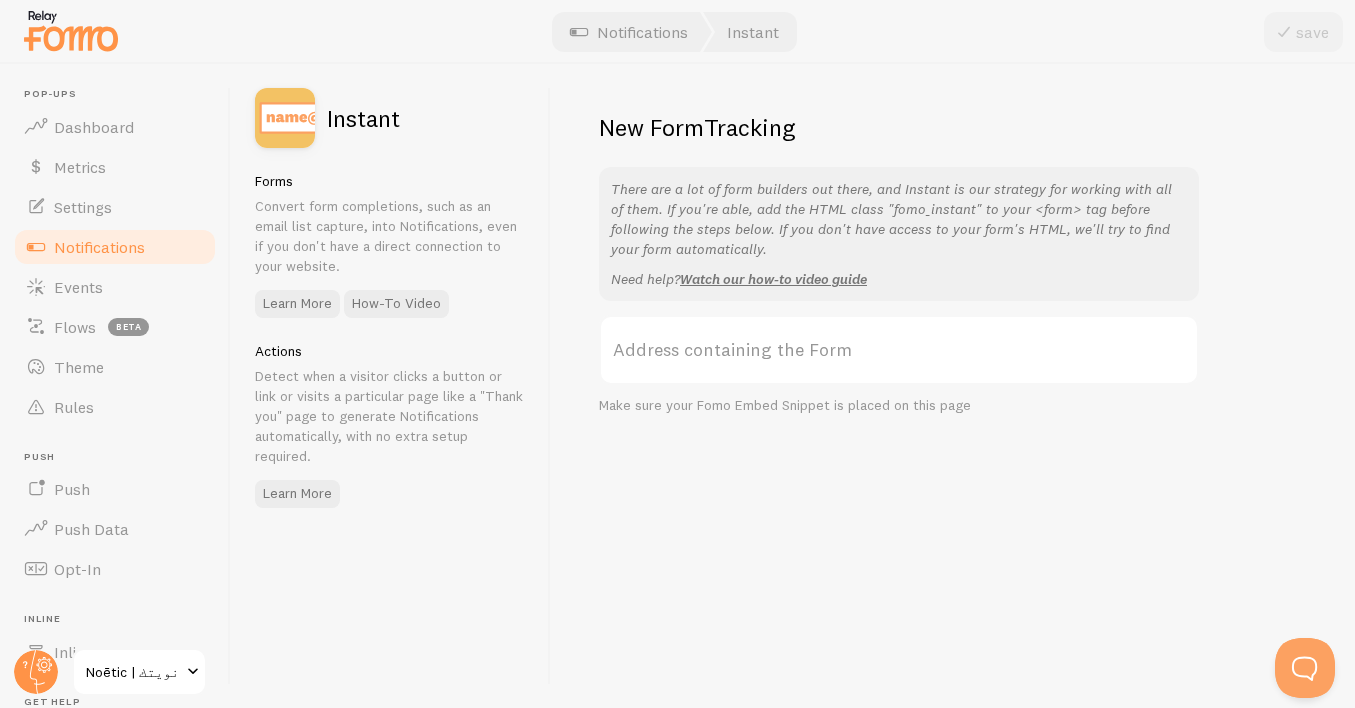 click on "Address containing the Form" at bounding box center (899, 350) 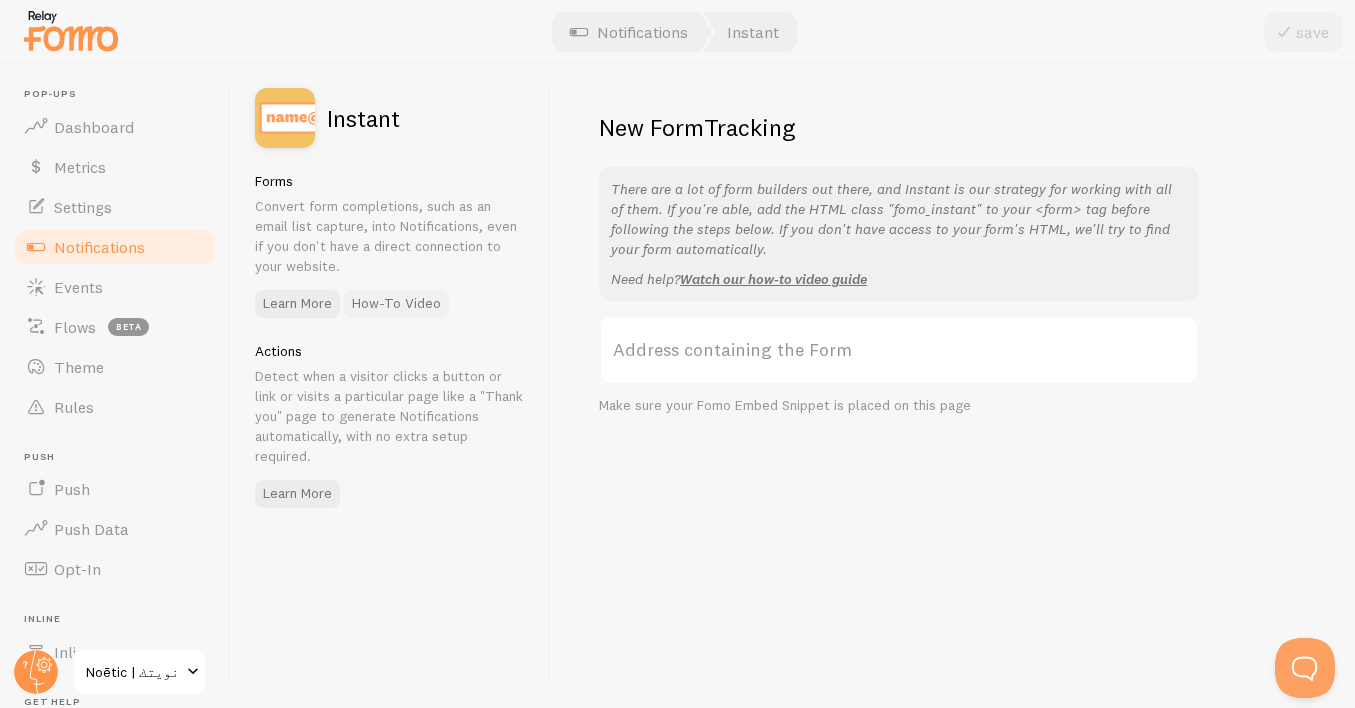 click on "How-To Video" at bounding box center (396, 304) 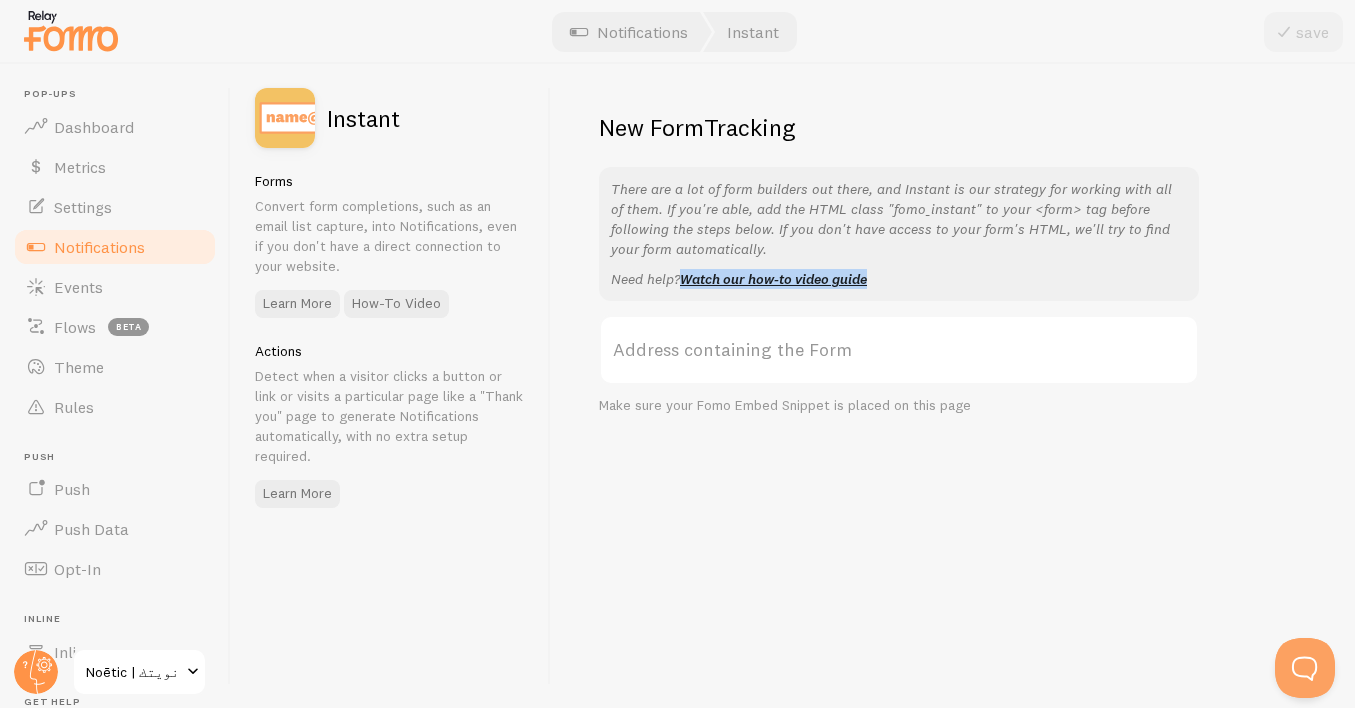 click on "Notifications" at bounding box center [115, 247] 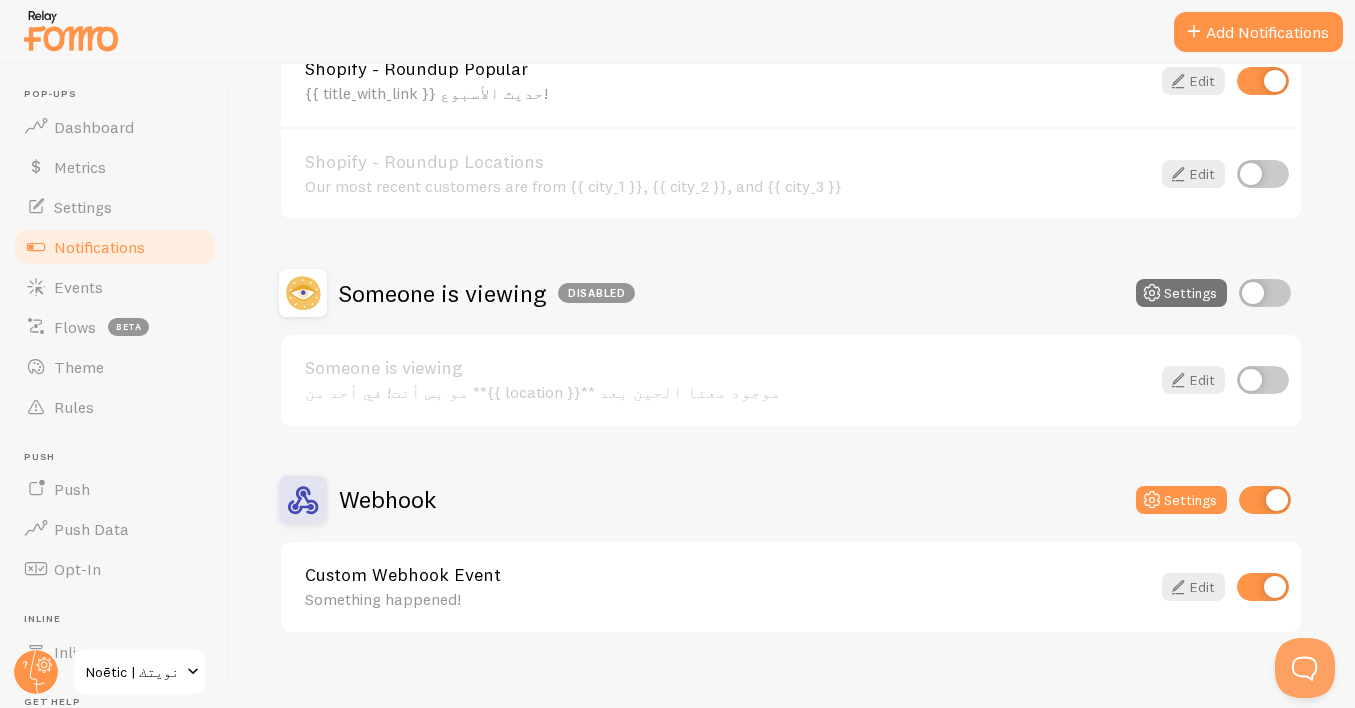 scroll, scrollTop: 1316, scrollLeft: 0, axis: vertical 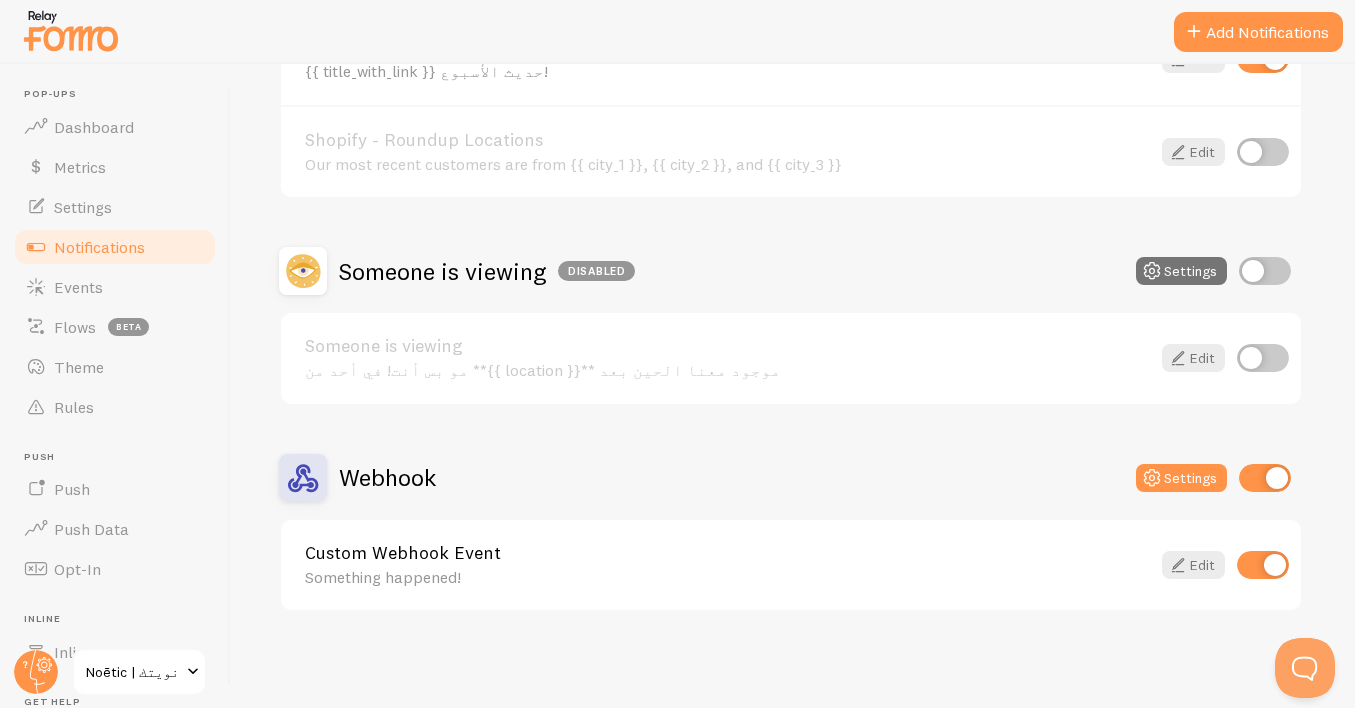 click on "Add Notifications" at bounding box center [1258, 32] 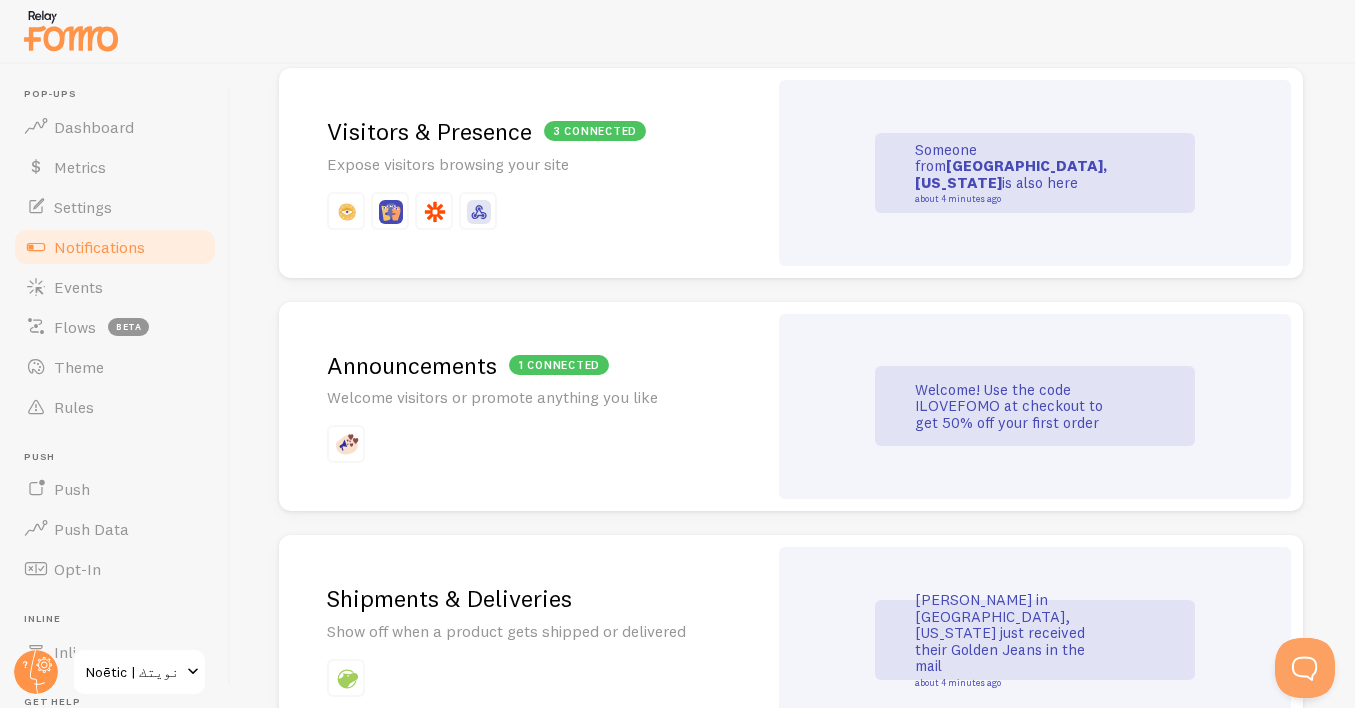 scroll, scrollTop: 1186, scrollLeft: 0, axis: vertical 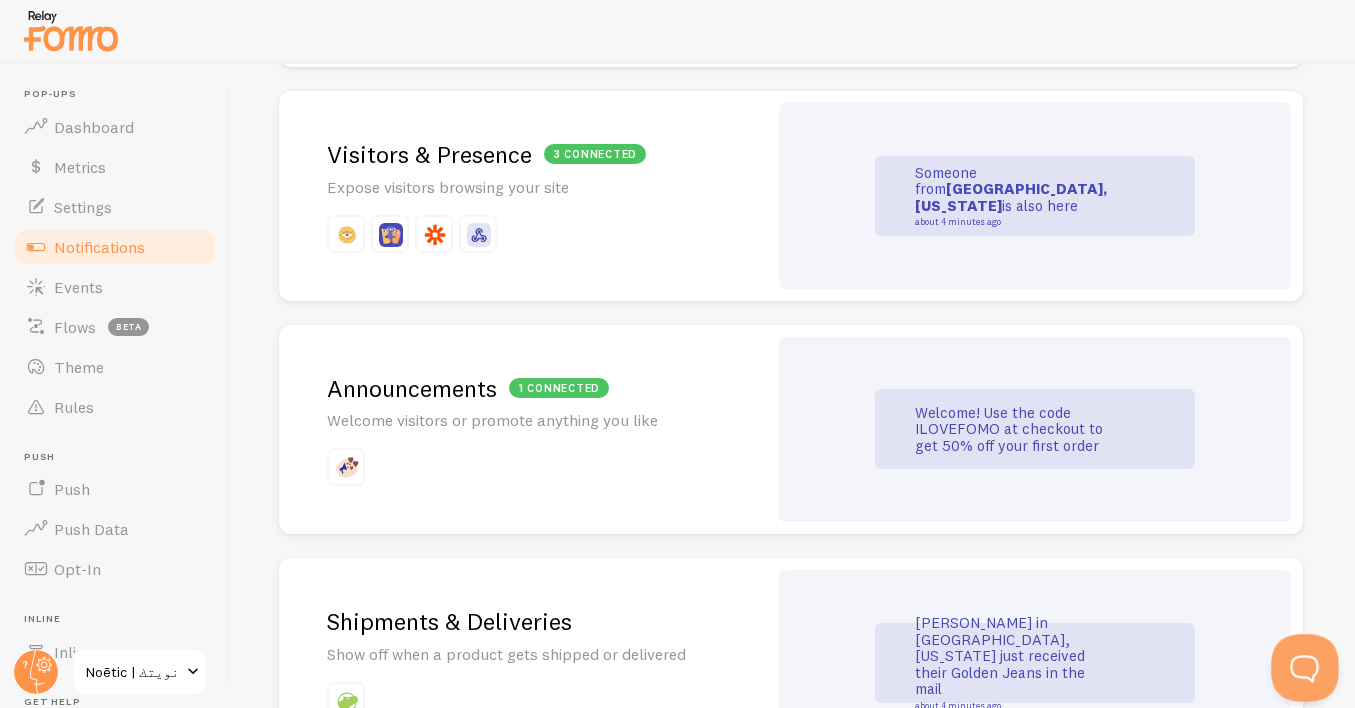 click at bounding box center (1301, 664) 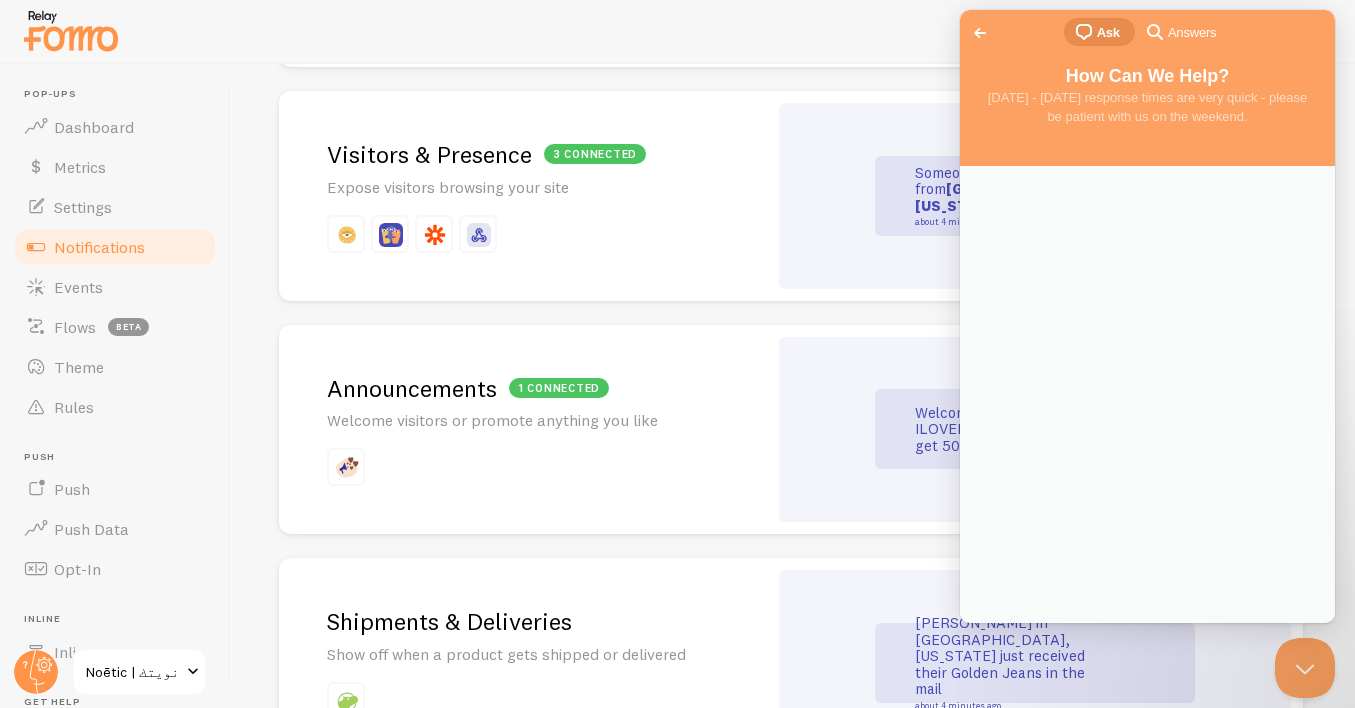 scroll, scrollTop: 0, scrollLeft: 0, axis: both 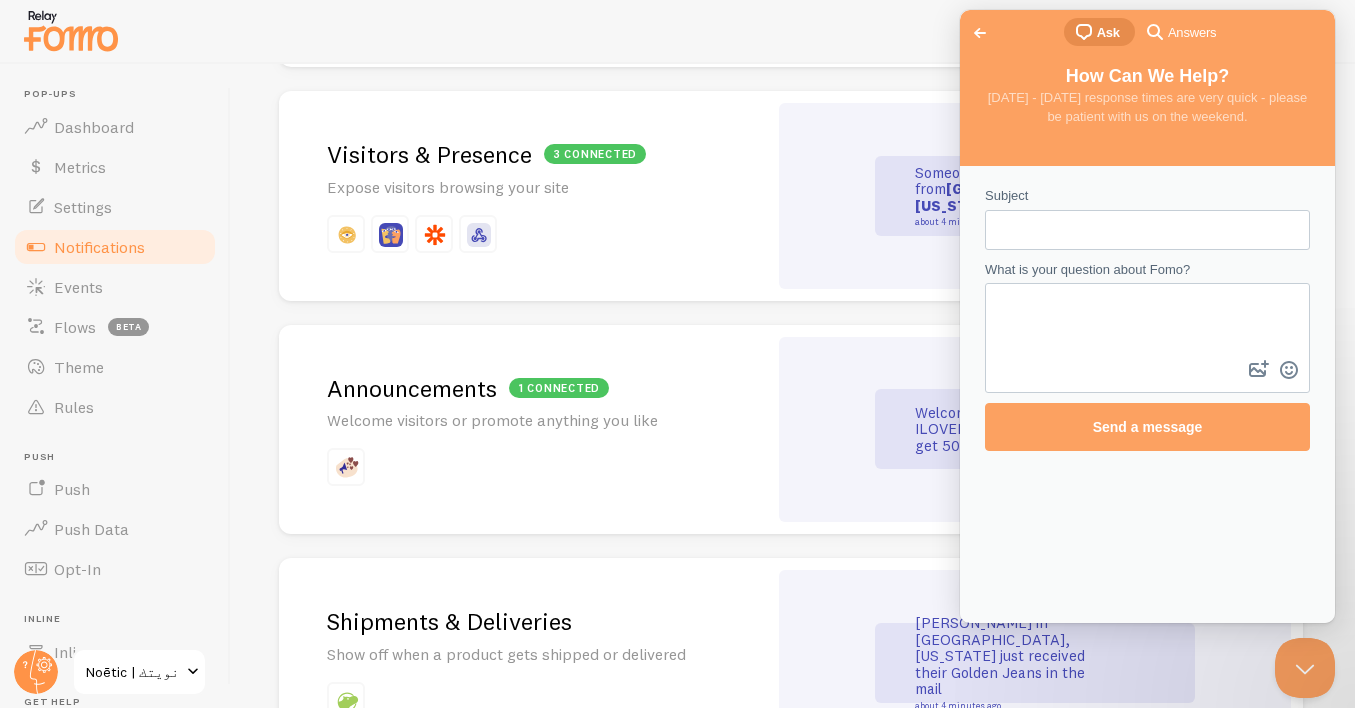 click on "Subject" at bounding box center [1147, 230] 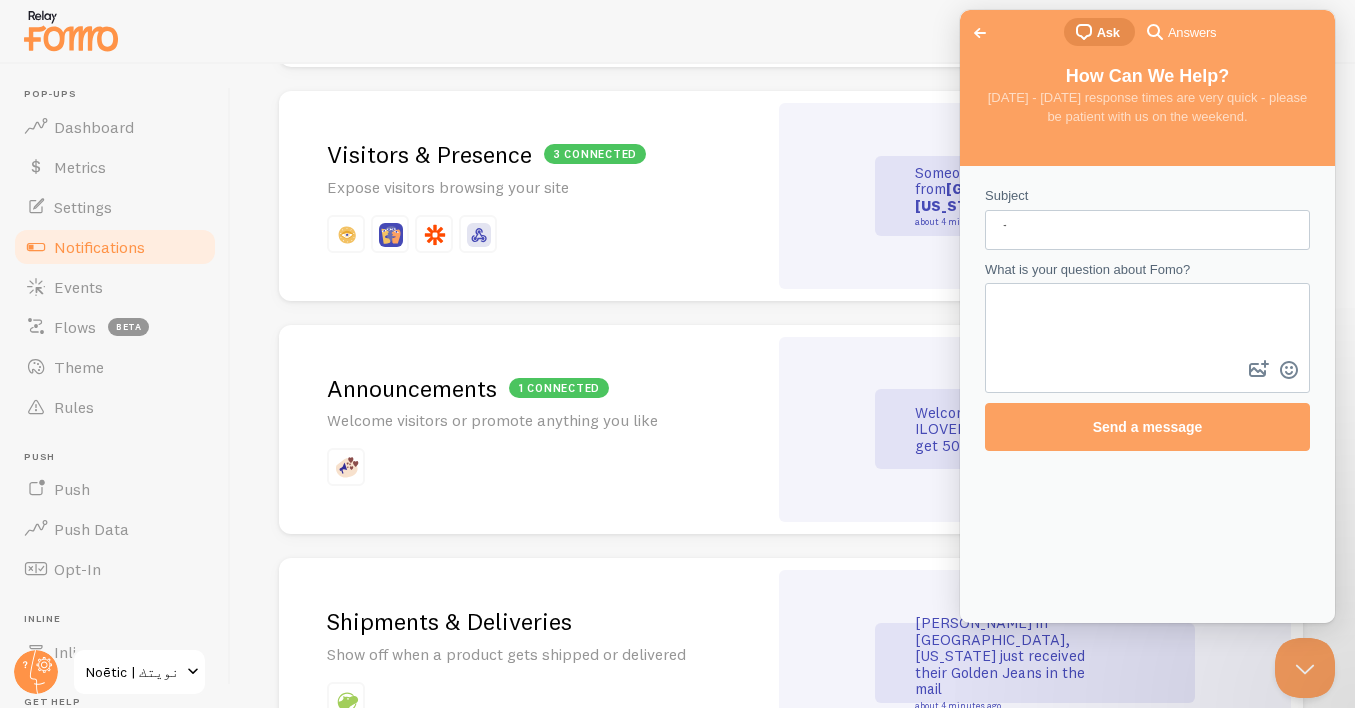 type on "ّ" 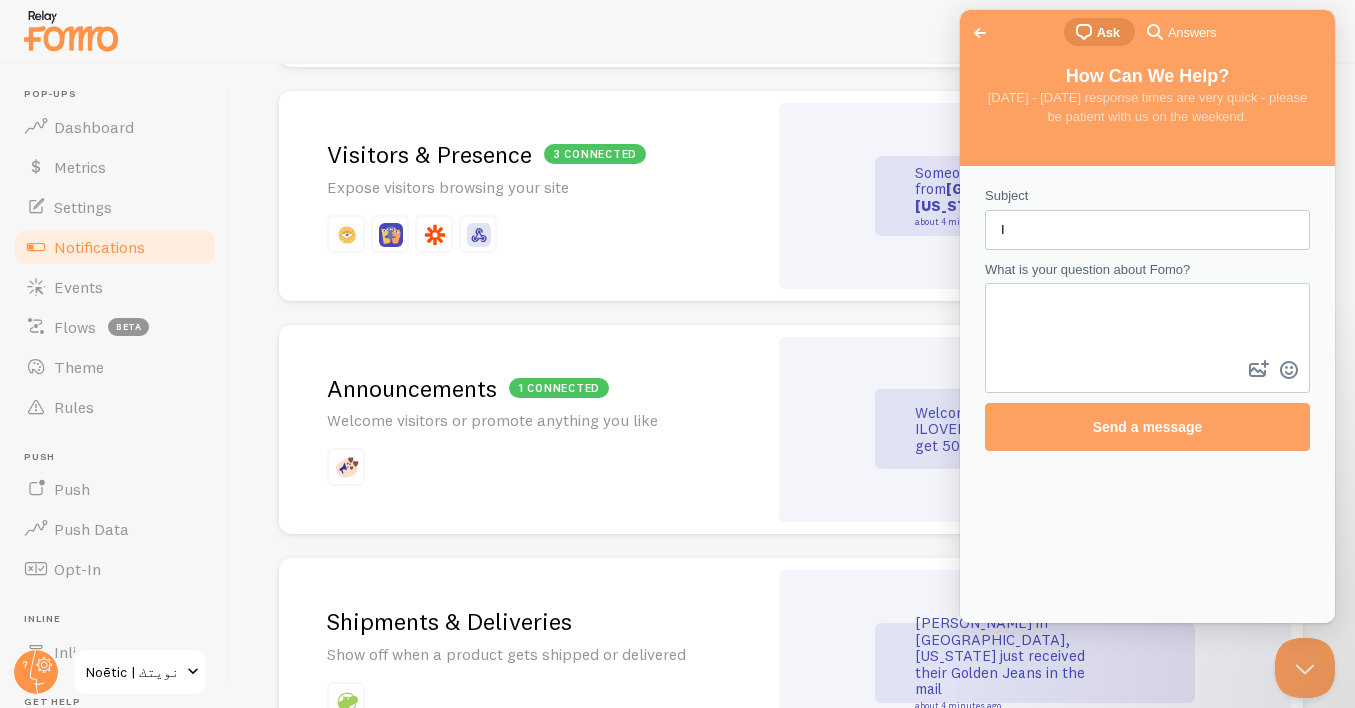 type on "I" 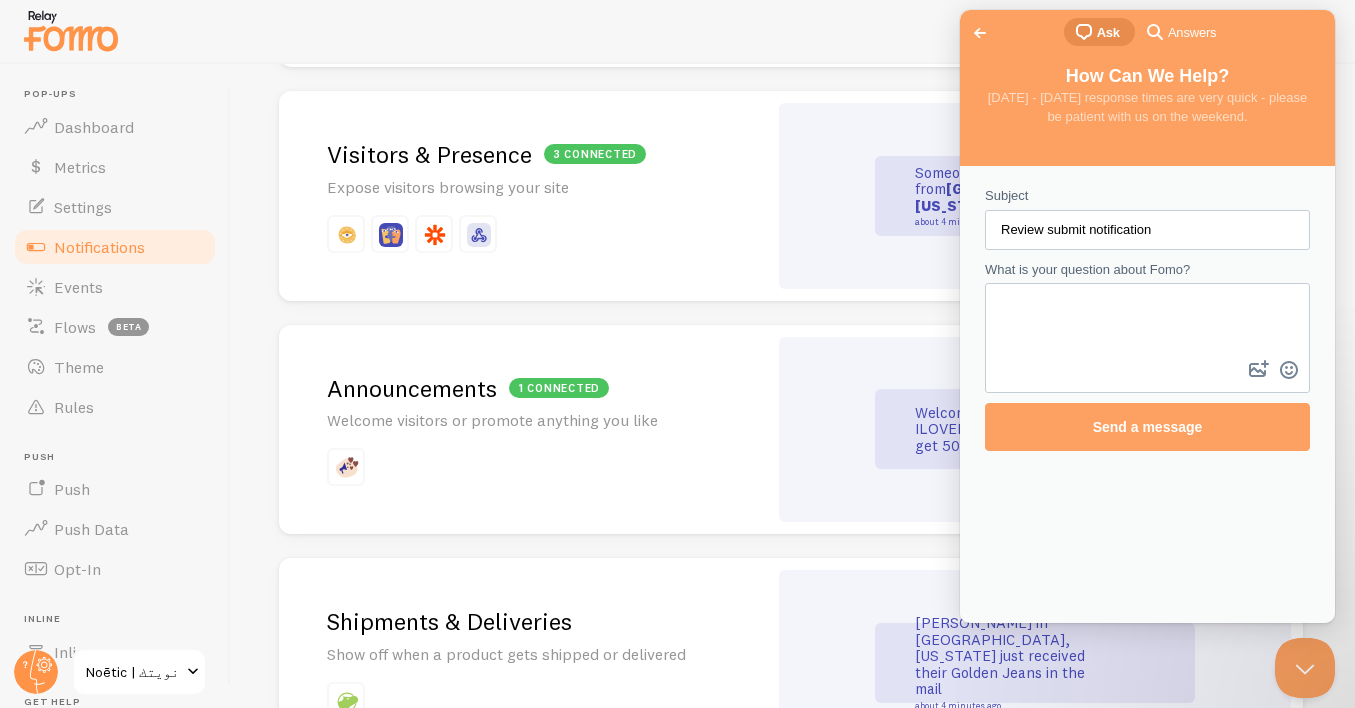 type on "Review submit notification" 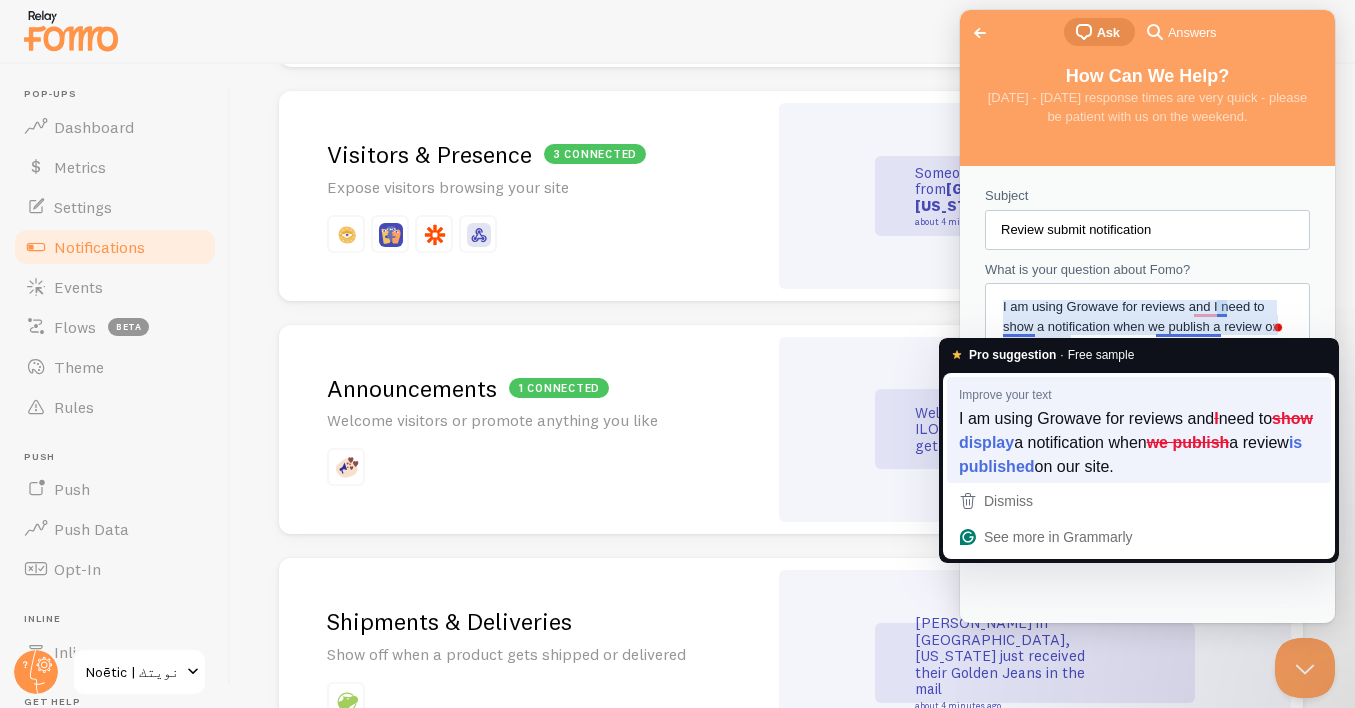 type on "I am using Growave for reviews and I need to show a notification when we publish a review on our site." 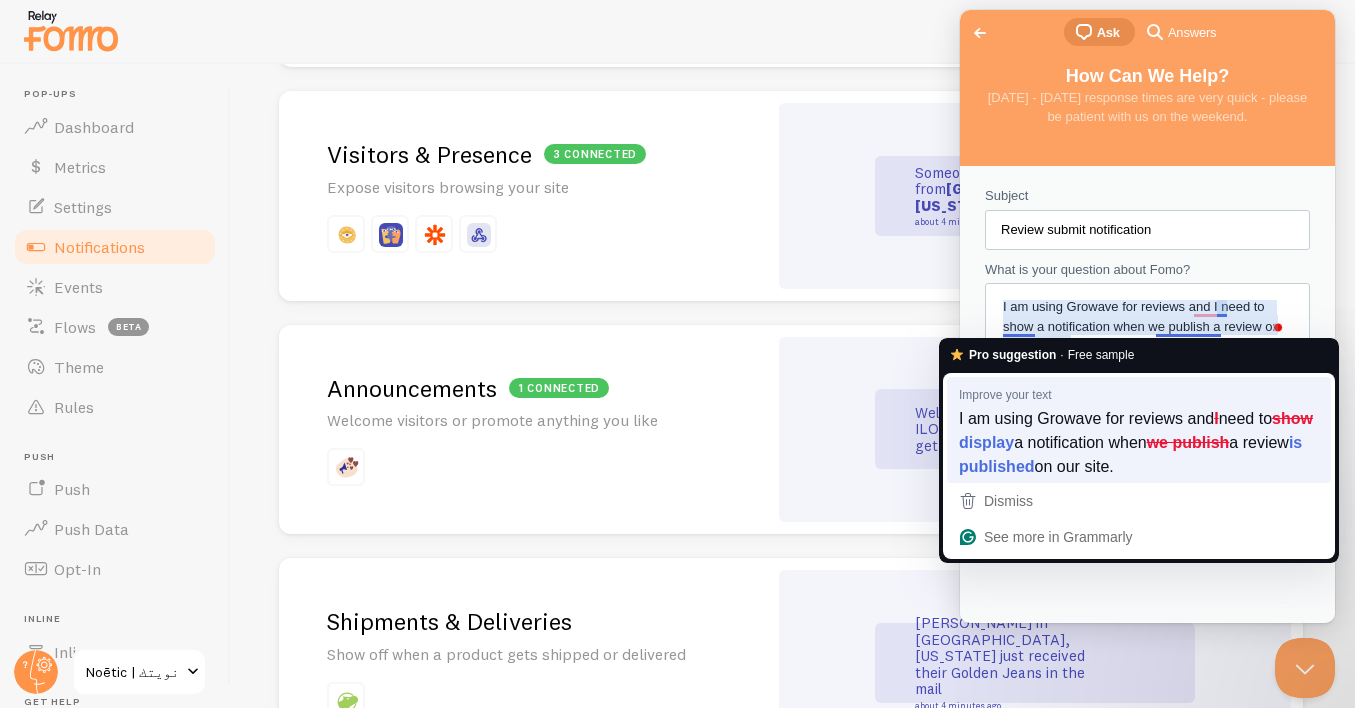 click on "I am using Growave for reviews and" at bounding box center (1086, 418) 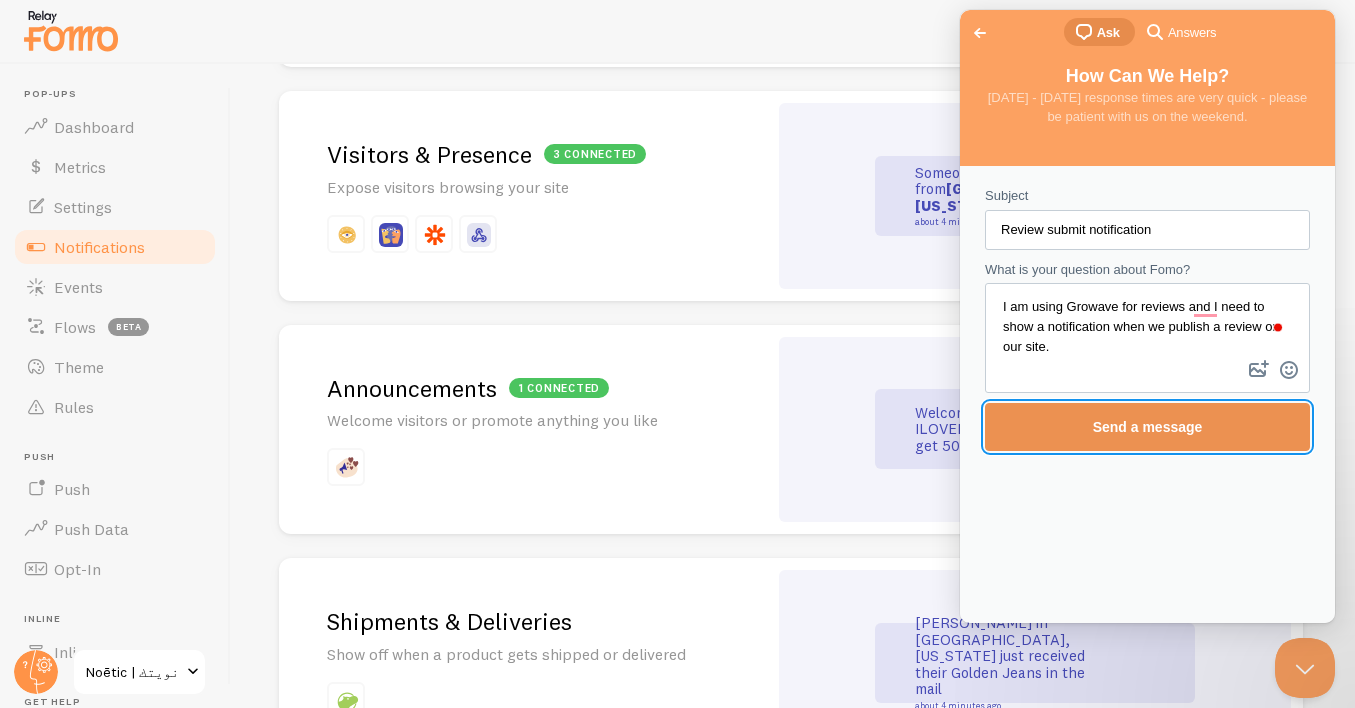 click on "Send a message" at bounding box center (1148, 427) 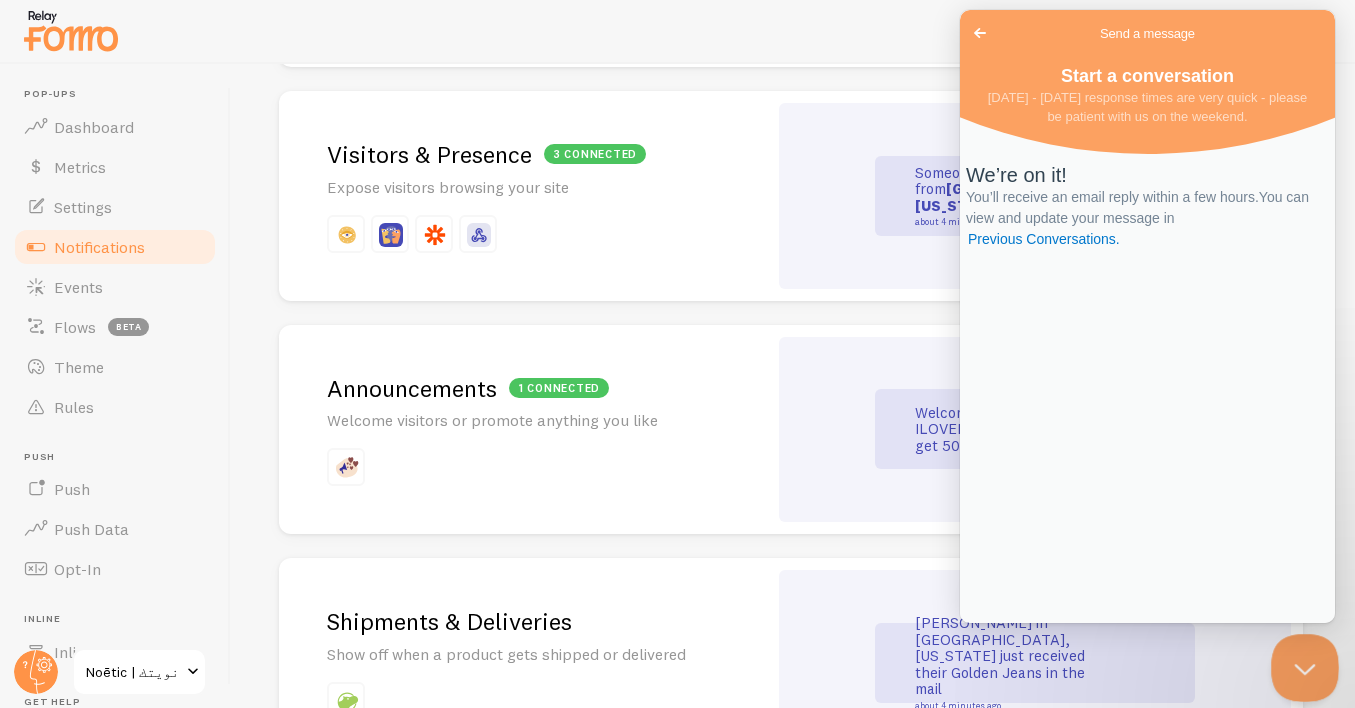 click at bounding box center [1301, 664] 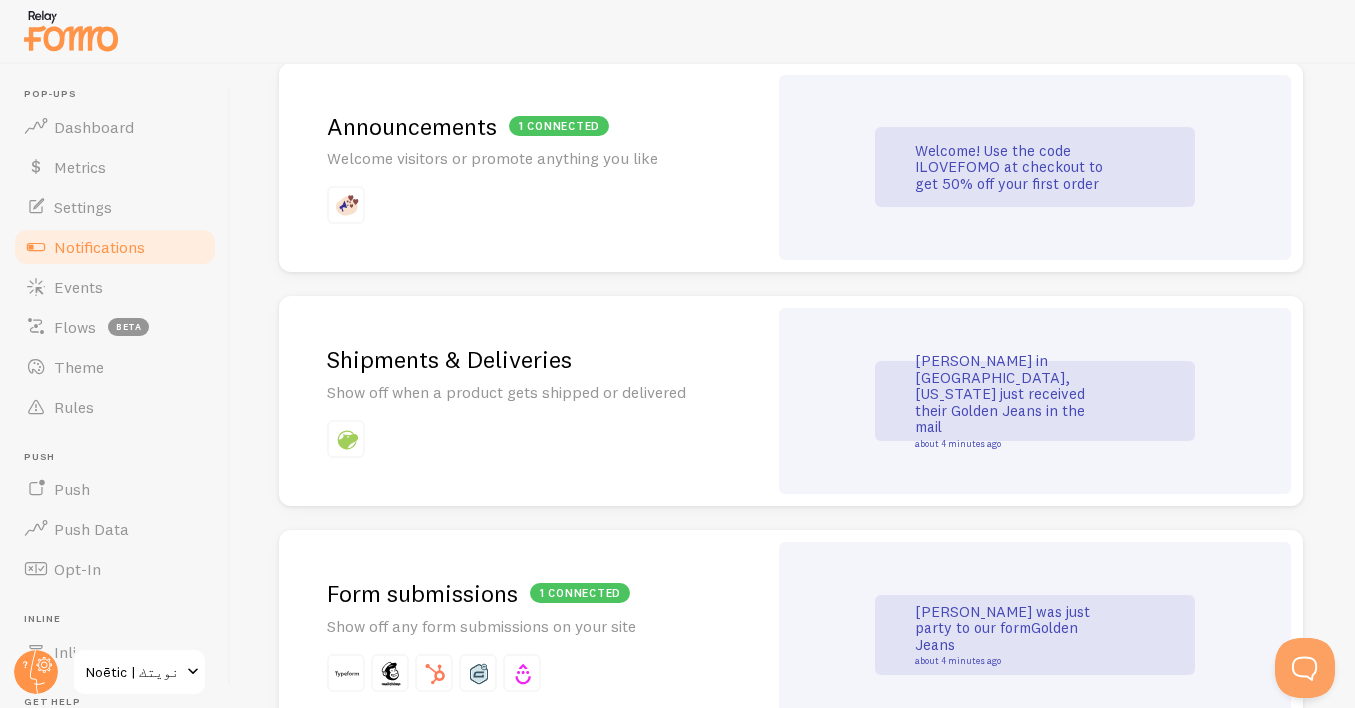 scroll, scrollTop: 1455, scrollLeft: 0, axis: vertical 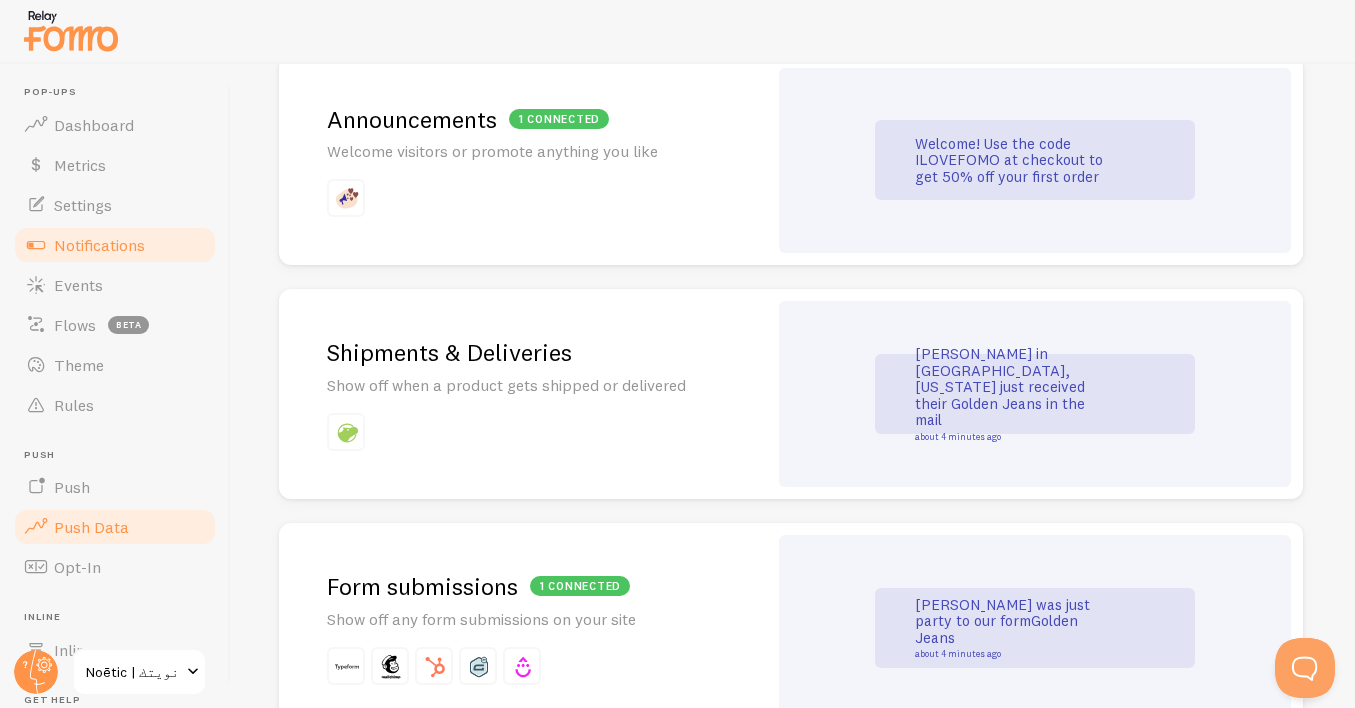 click on "Push Data" at bounding box center [115, 527] 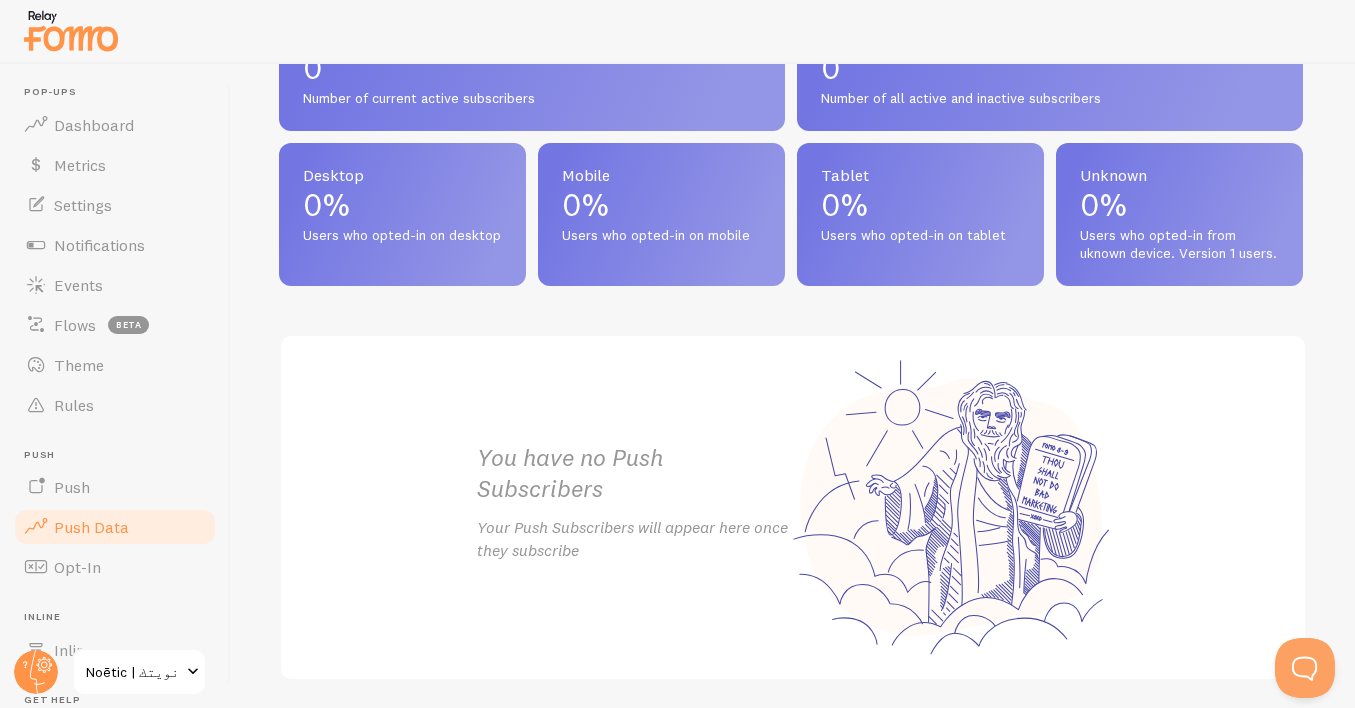 scroll, scrollTop: 973, scrollLeft: 0, axis: vertical 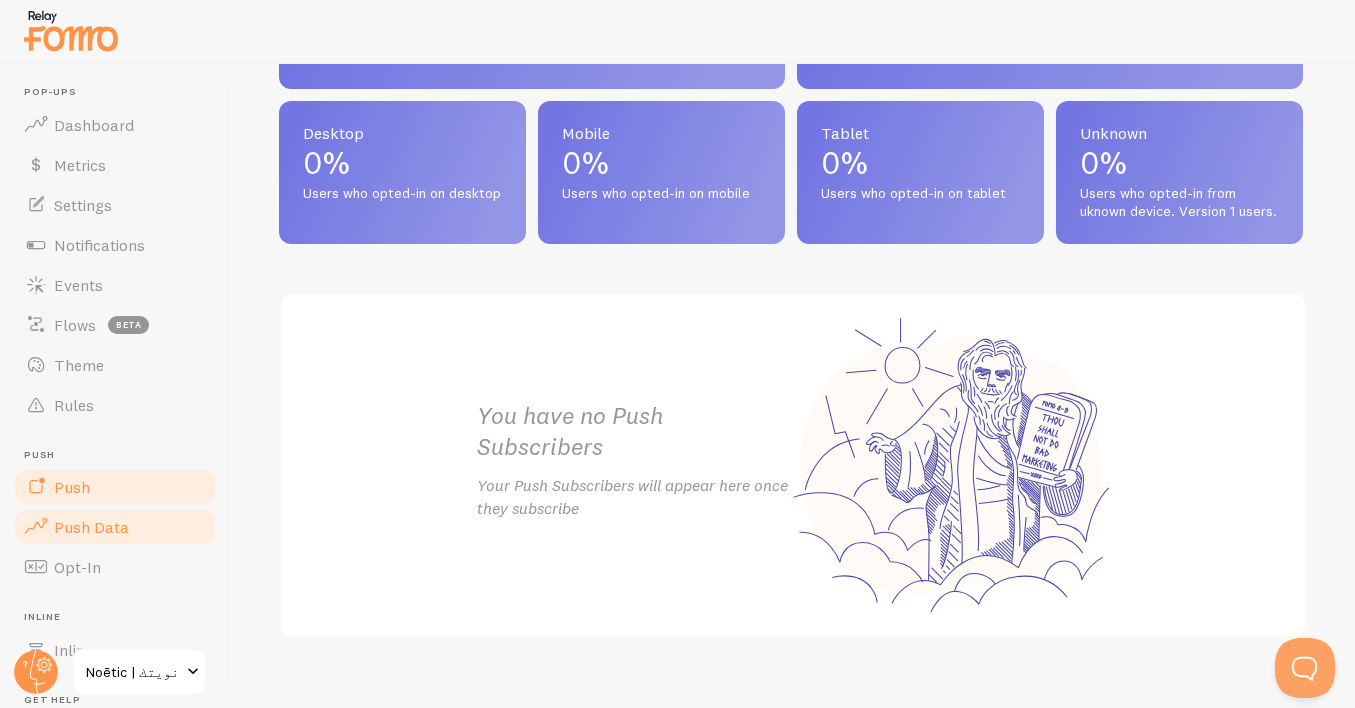 click on "Push" at bounding box center [115, 487] 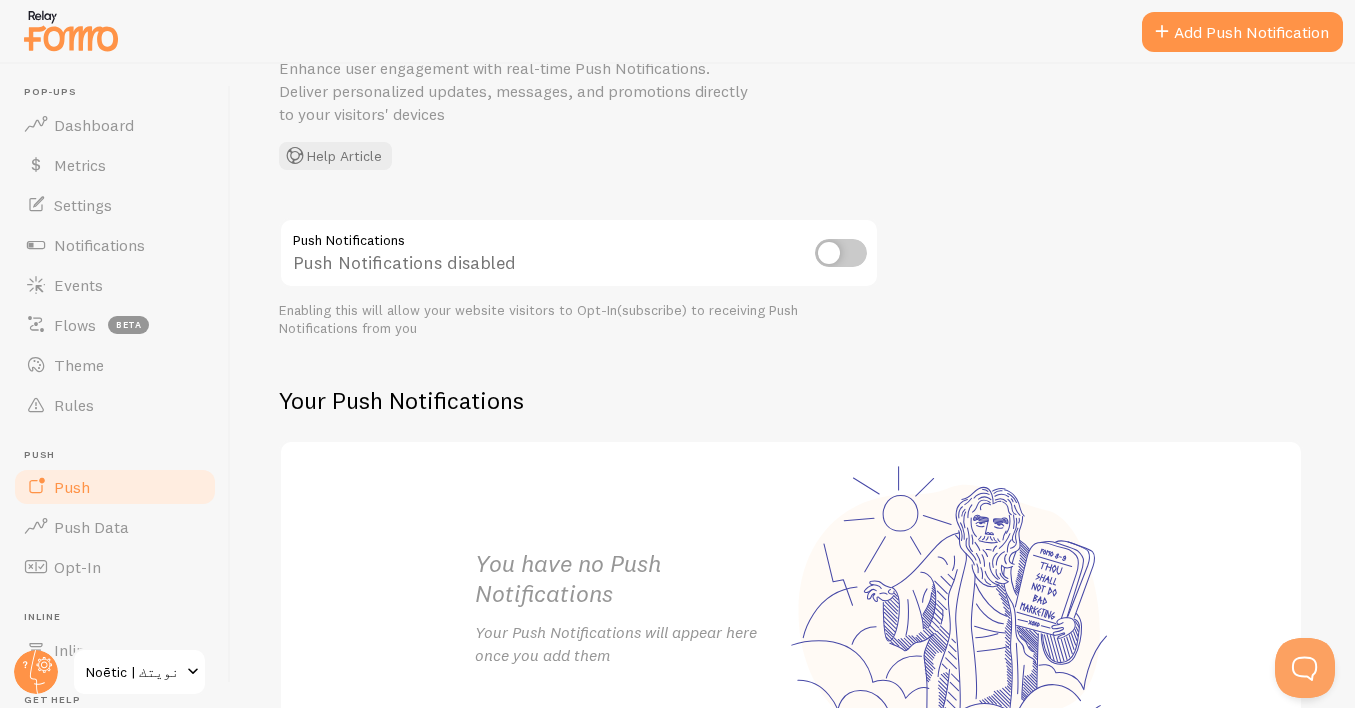 scroll, scrollTop: 0, scrollLeft: 0, axis: both 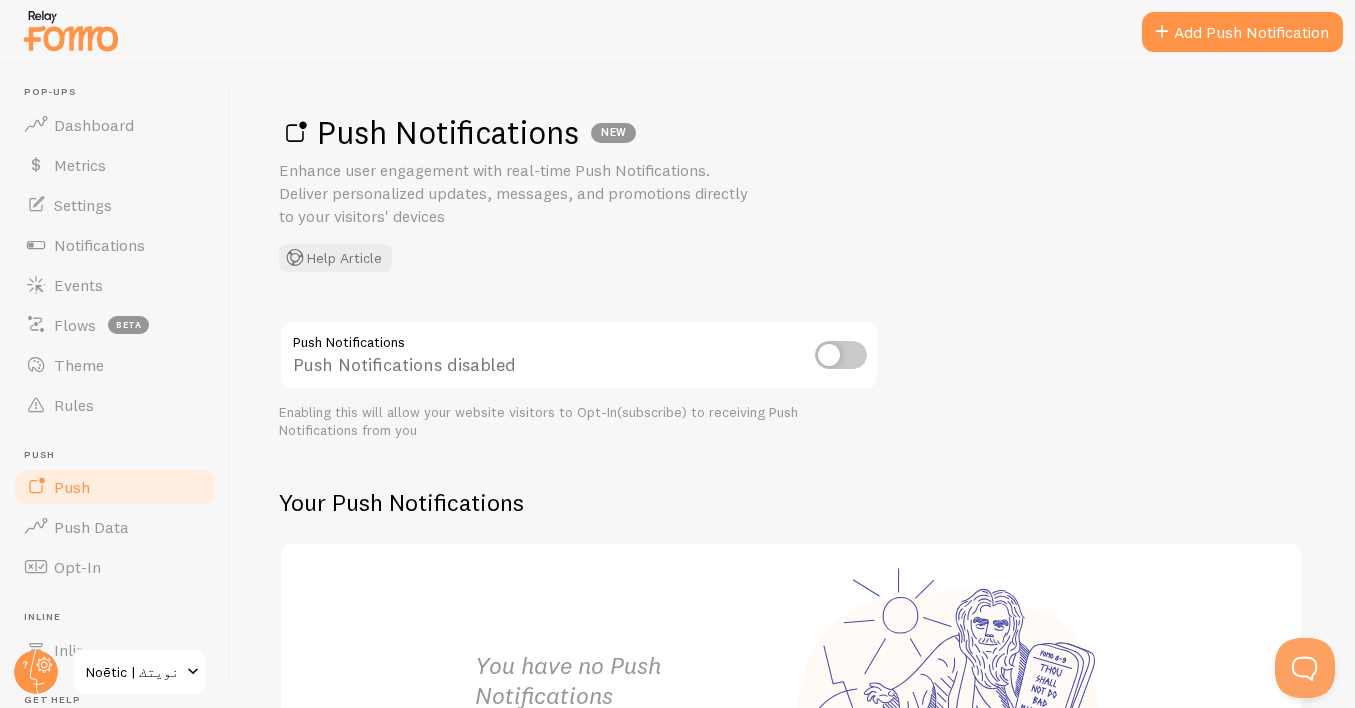 drag, startPoint x: 833, startPoint y: 351, endPoint x: 760, endPoint y: 412, distance: 95.131485 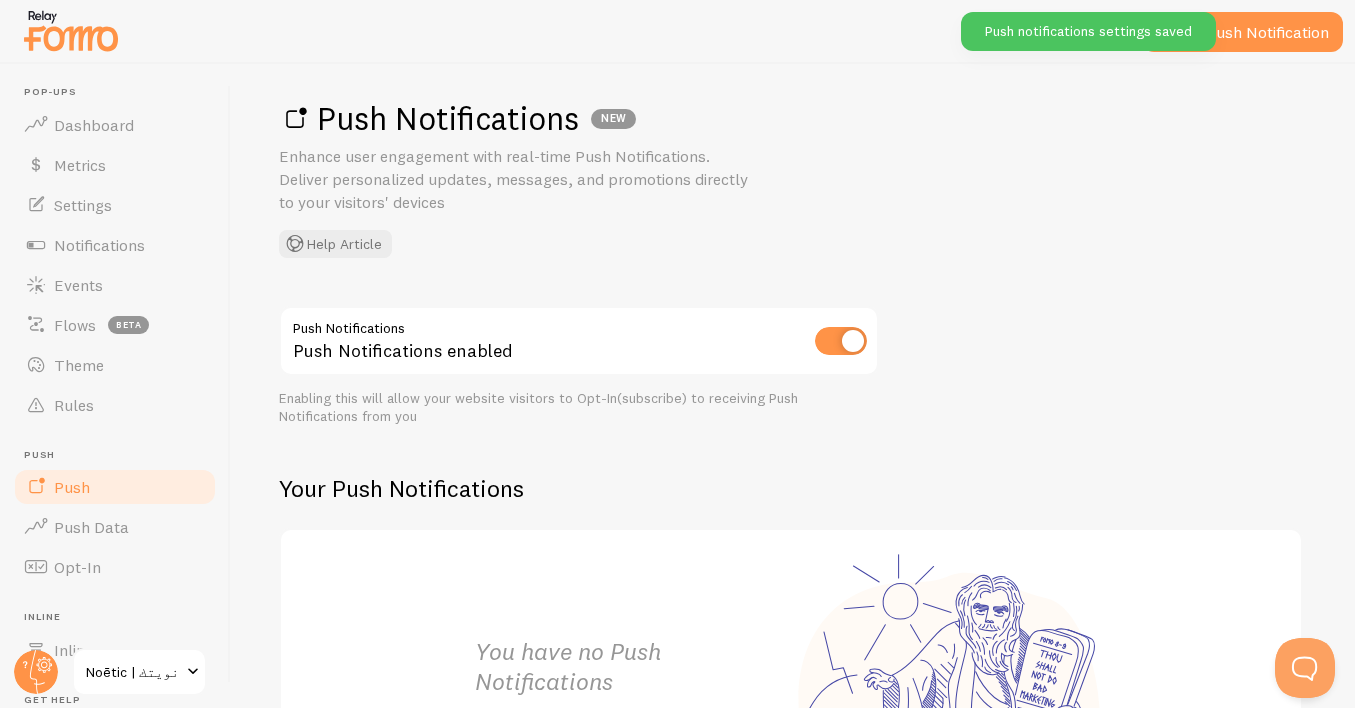 scroll, scrollTop: 0, scrollLeft: 0, axis: both 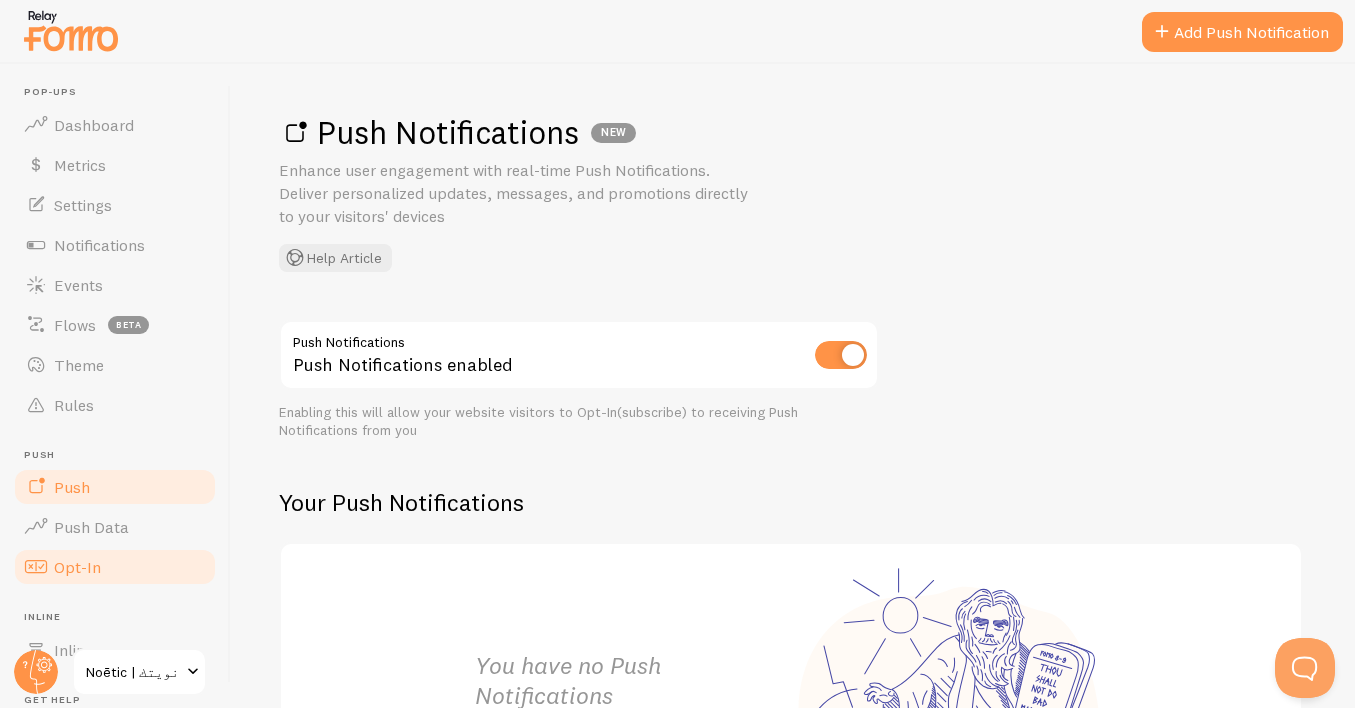 click on "Opt-In" at bounding box center (115, 567) 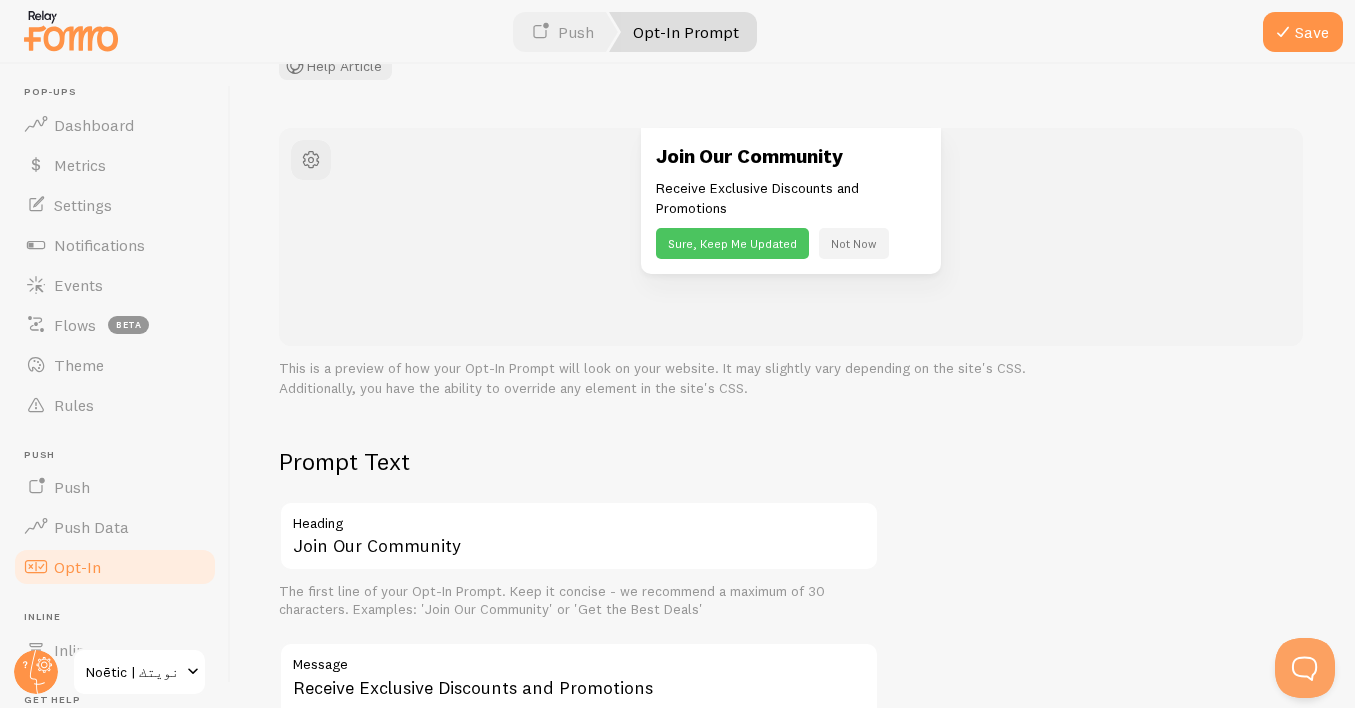 scroll, scrollTop: 196, scrollLeft: 0, axis: vertical 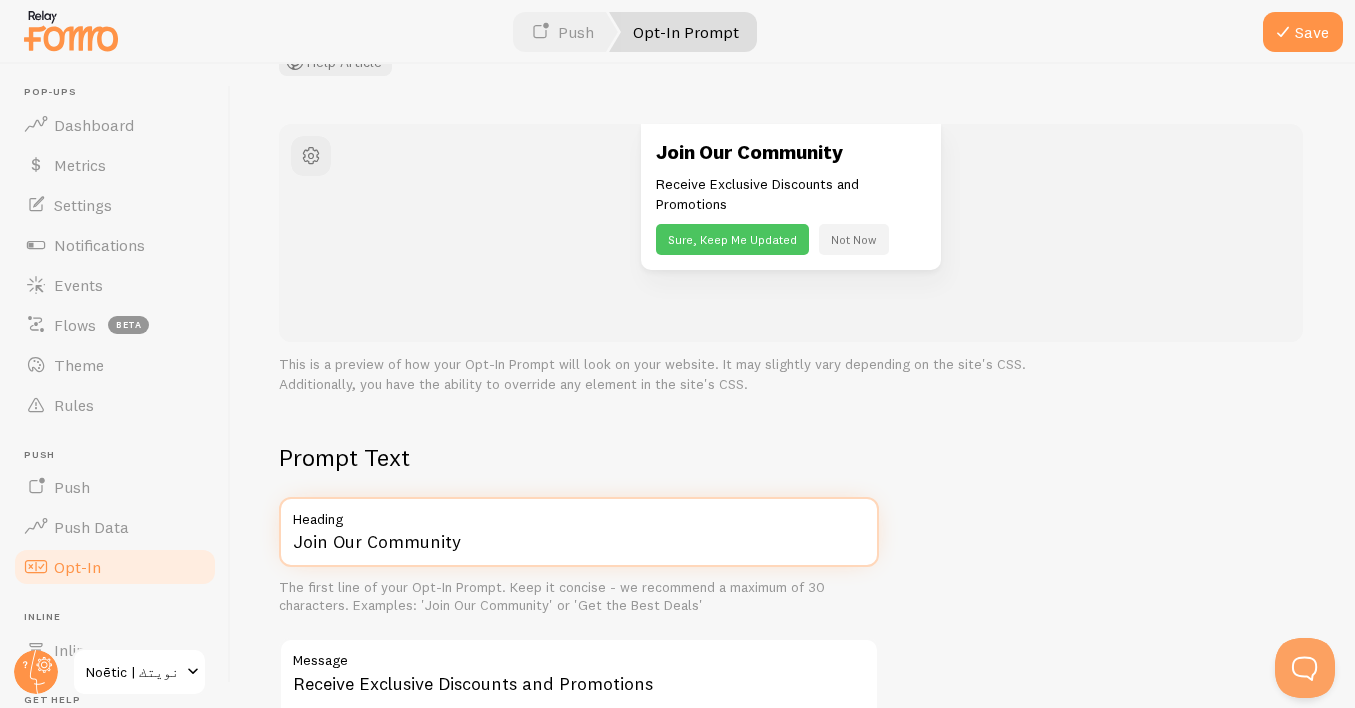click on "Join Our Community" at bounding box center [579, 532] 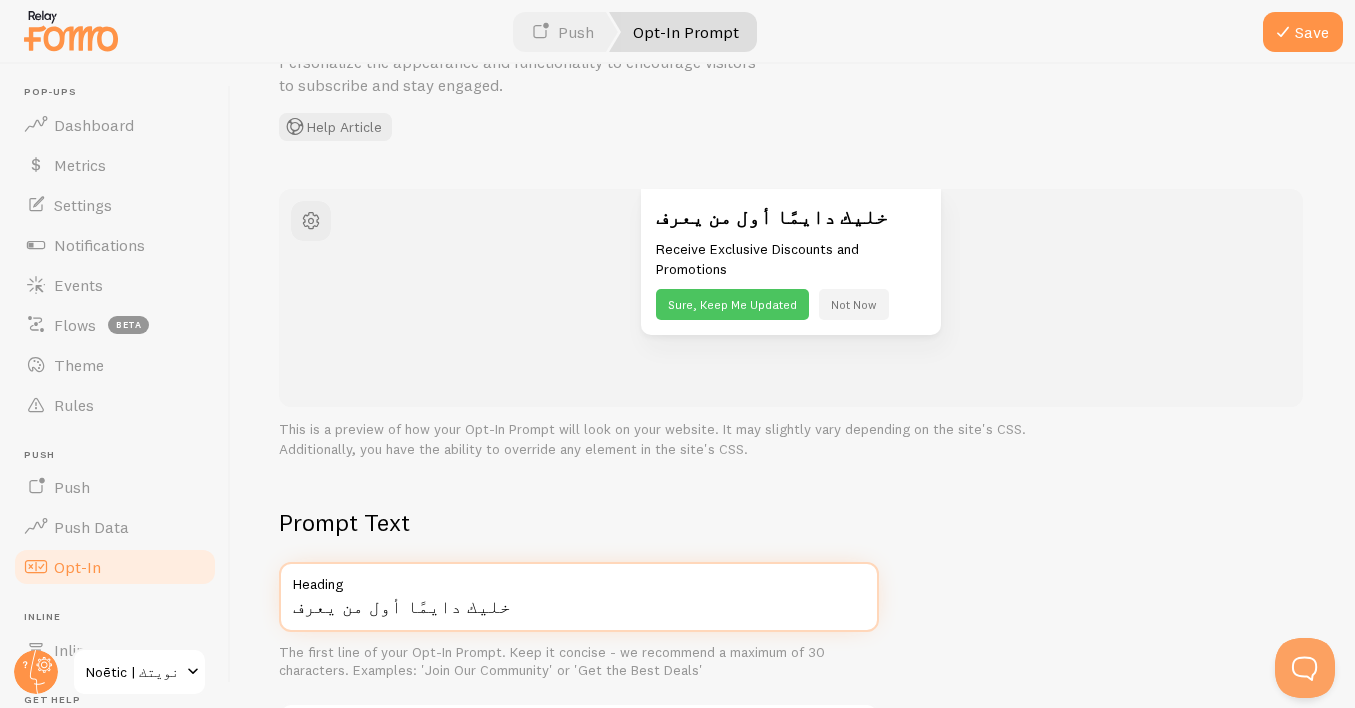 scroll, scrollTop: 0, scrollLeft: 0, axis: both 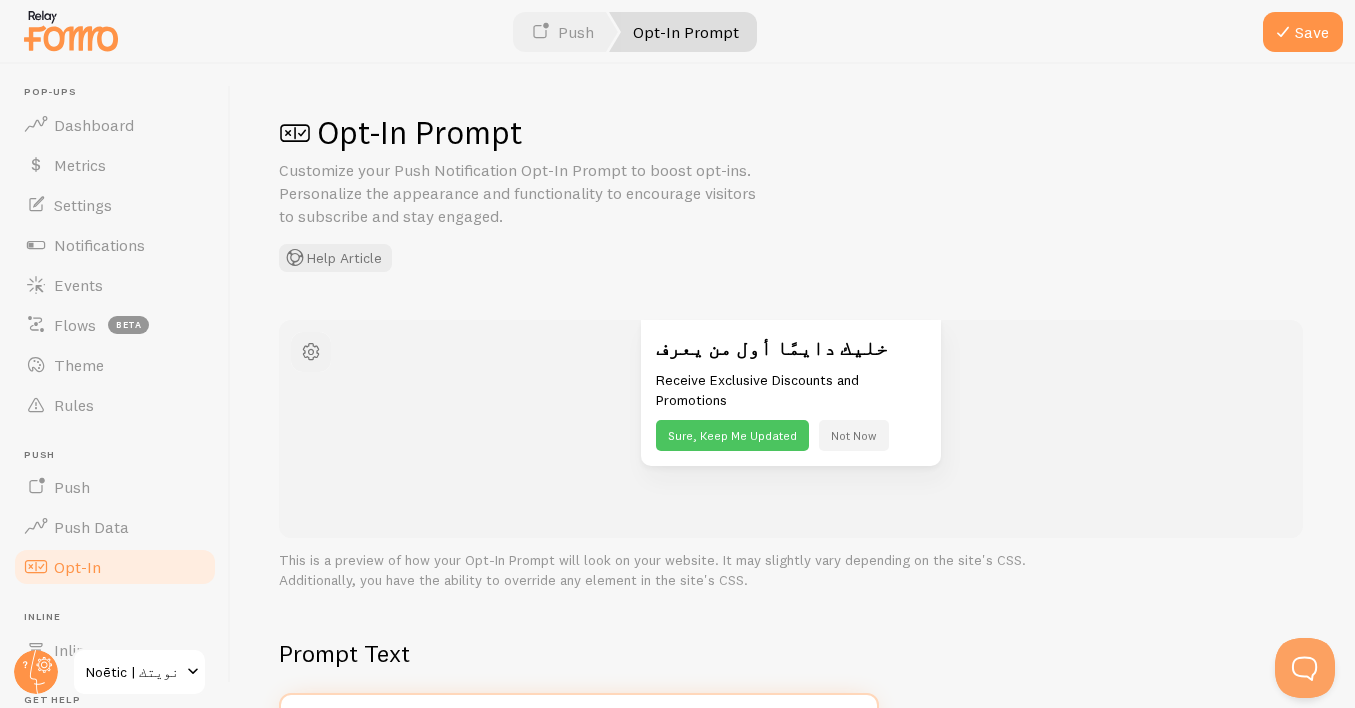 type on "خليك دايمًا أول من يعرف" 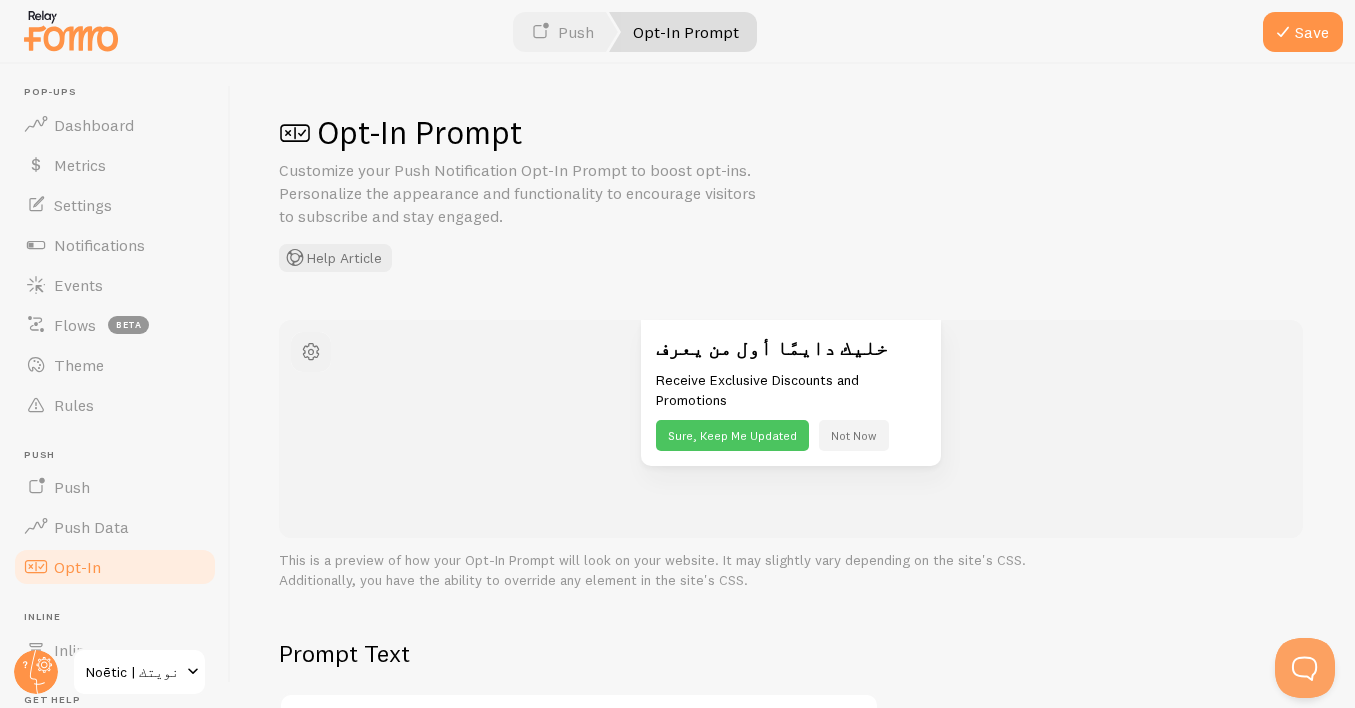 click at bounding box center [311, 352] 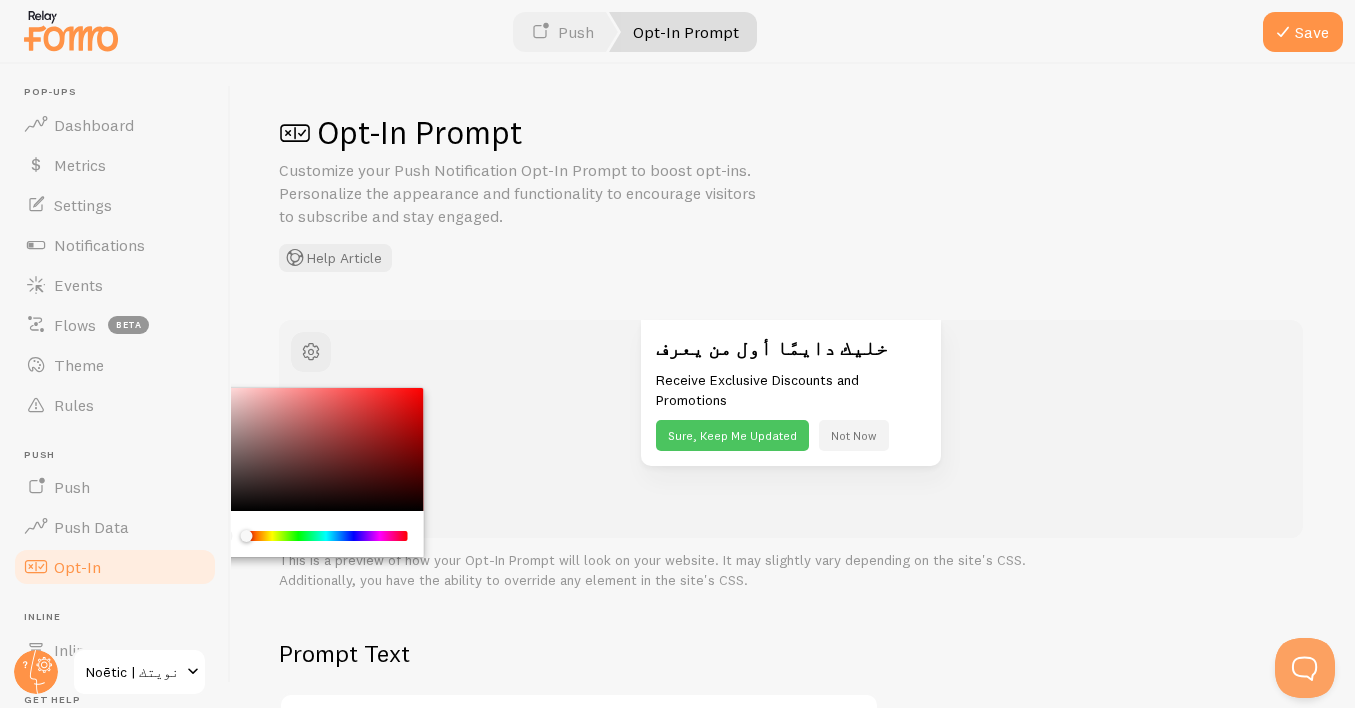 click on "Opt-In Prompt
Customize your Push Notification Opt-In Prompt to boost opt-ins.
Personalize the appearance and functionality to encourage visitors
to subscribe and stay engaged.
Help Article
خليك دايمًا أول من يعرف
Receive Exclusive Discounts and Promotions
Sure, Keep Me Updated
Not Now
This is a preview of how your Opt-In Prompt will look on your website. It may slightly vary depending on the site's CSS.
Additionally, you have the ability to override any element in the site's CSS.
Prompt Text
خليك دايمًا أول من يعرف   Heading       The first line of your Opt-In Prompt. Keep it concise - we recommend a maximum of 30 characters. Examples: 'Join Our Community' or 'Get the Best Deals'     Message       Prompt Style" at bounding box center [793, 386] 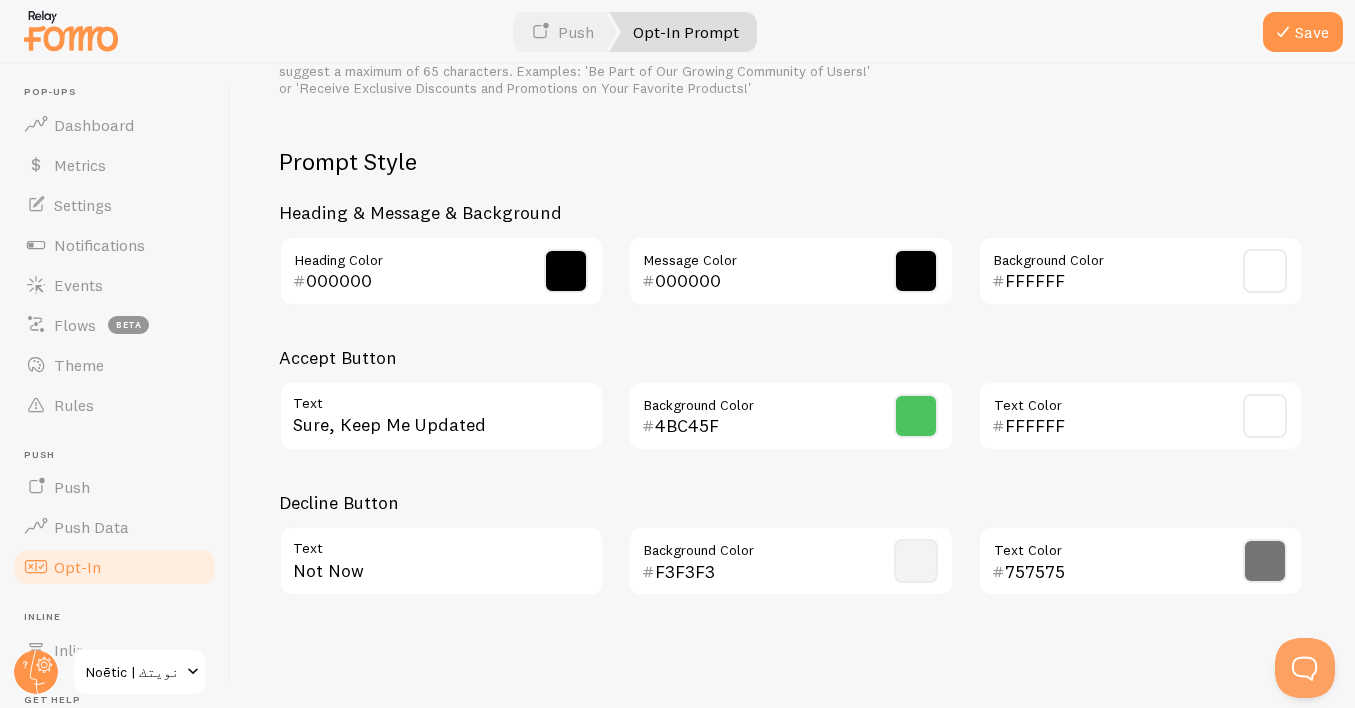 scroll, scrollTop: 560, scrollLeft: 0, axis: vertical 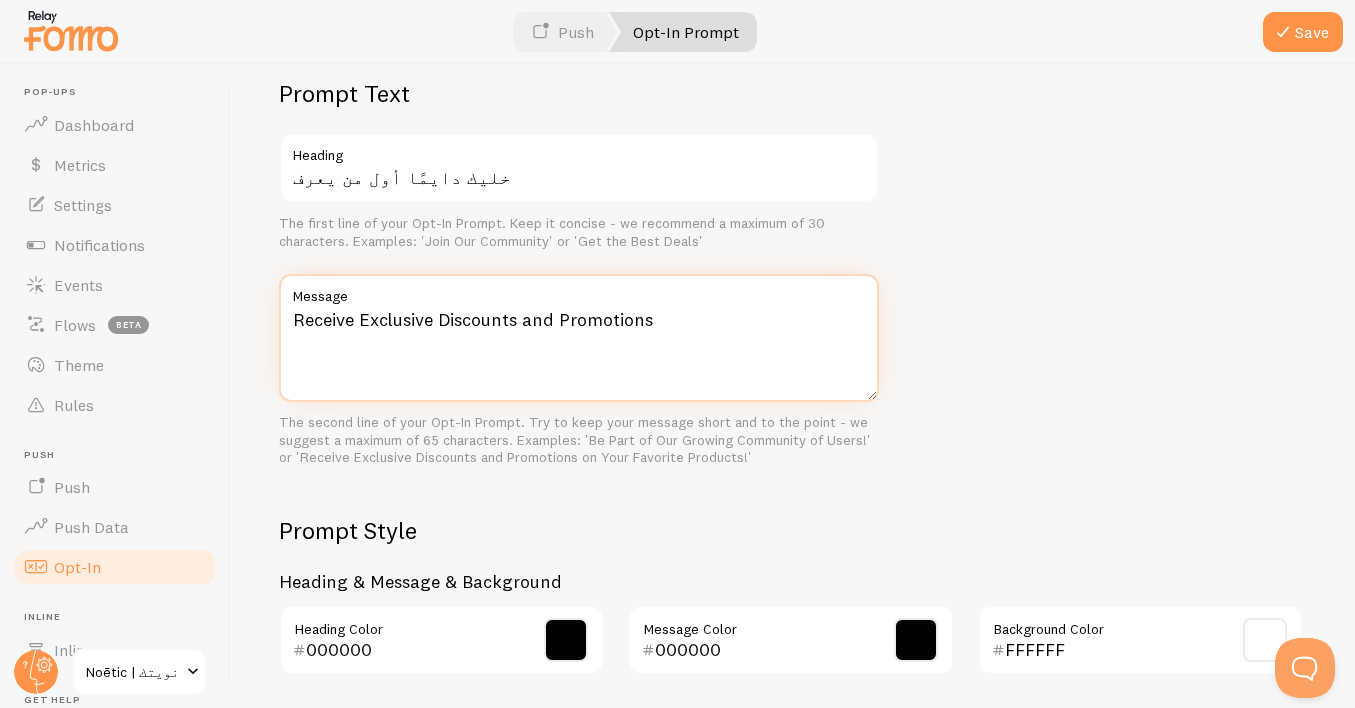 click on "Receive Exclusive Discounts and Promotions" at bounding box center (579, 338) 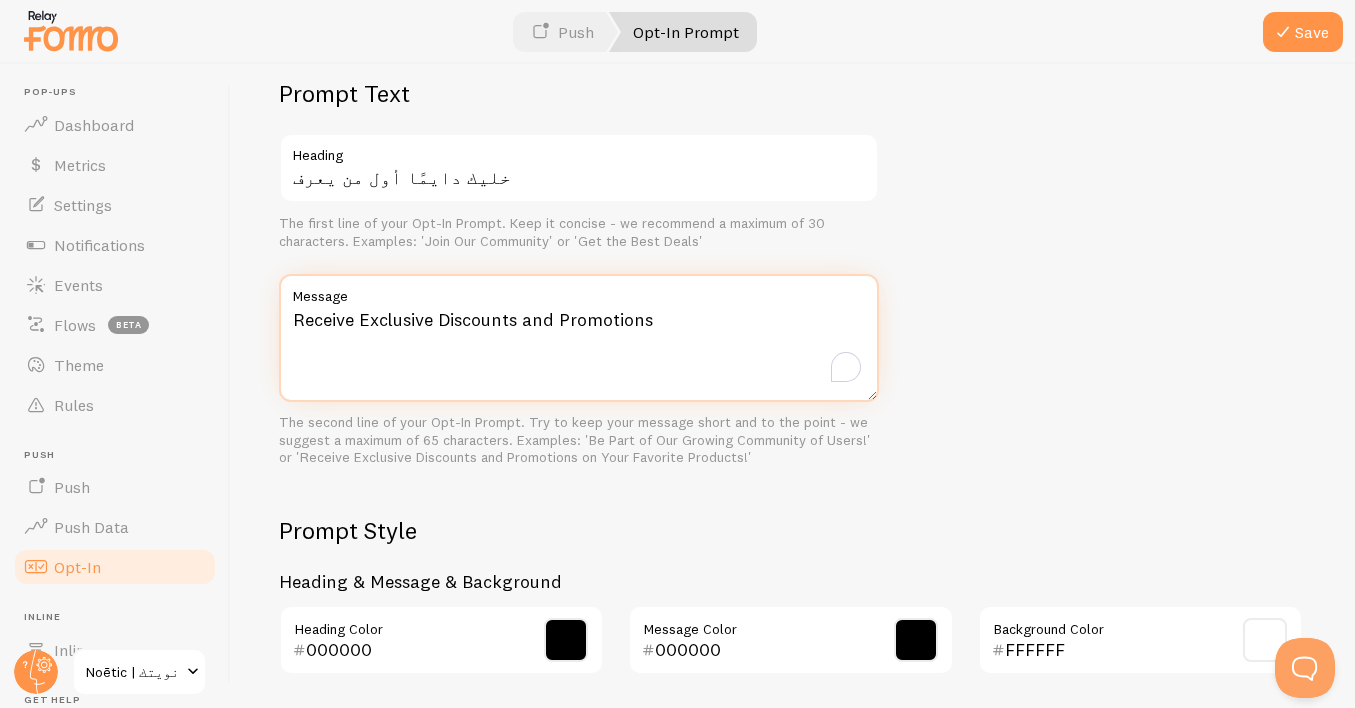 click on "Receive Exclusive Discounts and Promotions" at bounding box center (579, 338) 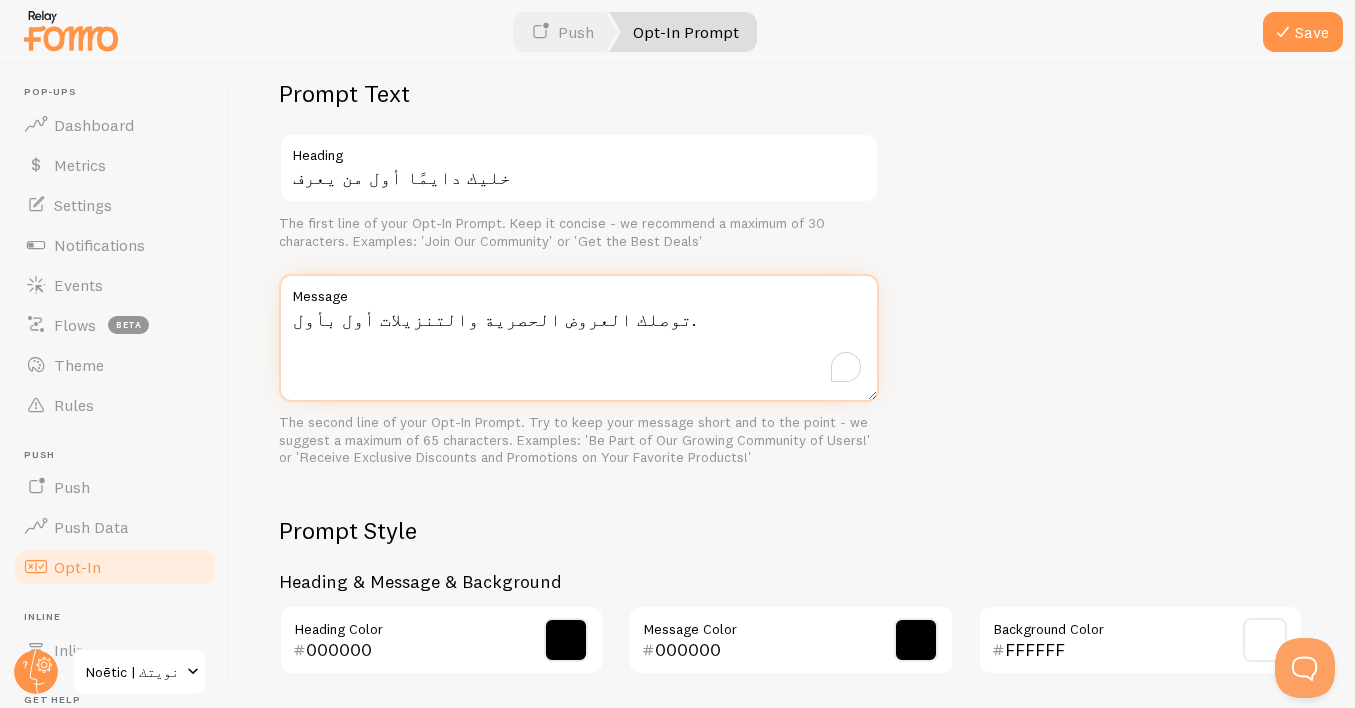 scroll, scrollTop: 540, scrollLeft: 0, axis: vertical 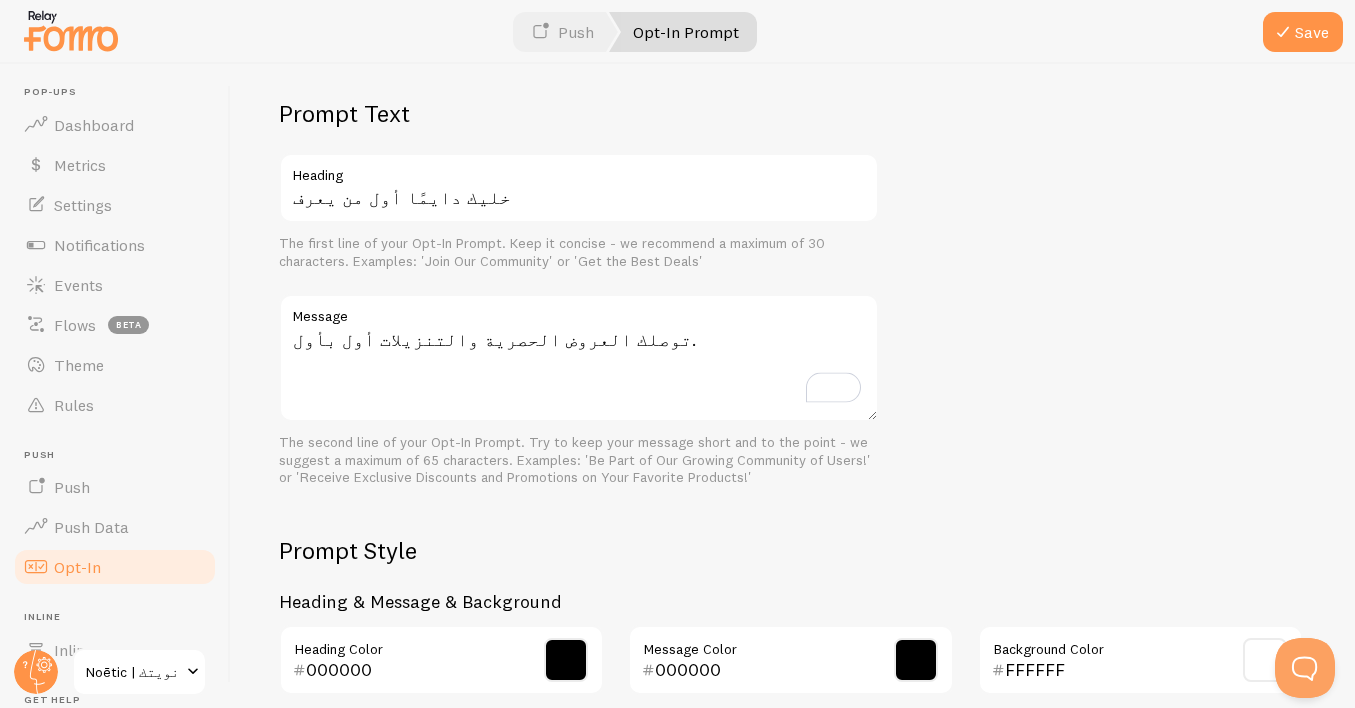 click on "Prompt Text
خليك دايمًا أول من يعرف   Heading       The first line of your Opt-In Prompt. Keep it concise - we recommend a maximum of 30 characters. Examples: 'Join Our Community' or 'Get the Best Deals'   توصلك العروض الحصرية والتنزيلات أول بأول.   Message     The second line of your Opt-In Prompt. Try to keep your message short and to the point - we suggest a maximum of 65 characters. Examples: 'Be Part of Our Growing Community of Users!' or 'Receive Exclusive Discounts and Promotions on Your Favorite Products!'   Prompt Style   Heading & Message & Background   000000       Heading Color   000000       Message Color   FFFFFF       Background Color   Accept Button     Sure, Keep Me Updated   Text         4BC45F       Background Color   FFFFFF       Text Color   Decline Button     Not Now   Text         F3F3F3       Background Color   757575       Text Color" at bounding box center [793, 549] 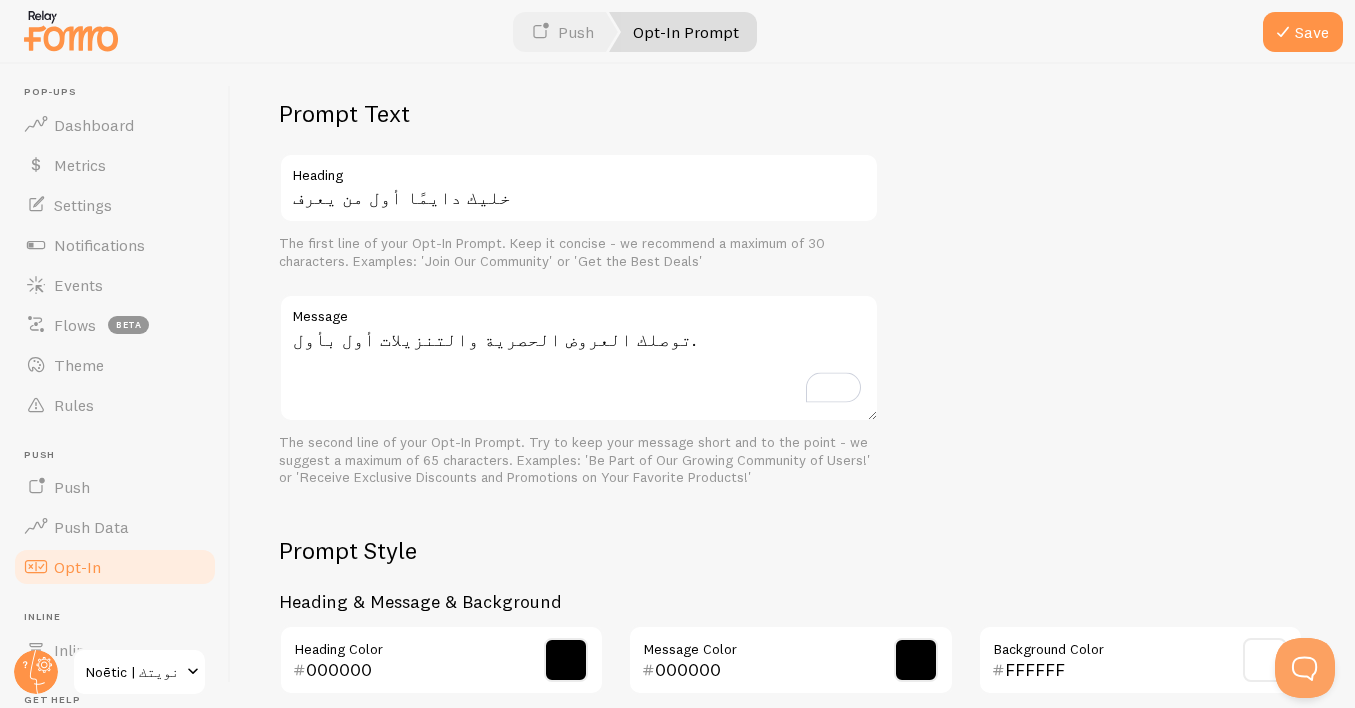 scroll, scrollTop: 257, scrollLeft: 0, axis: vertical 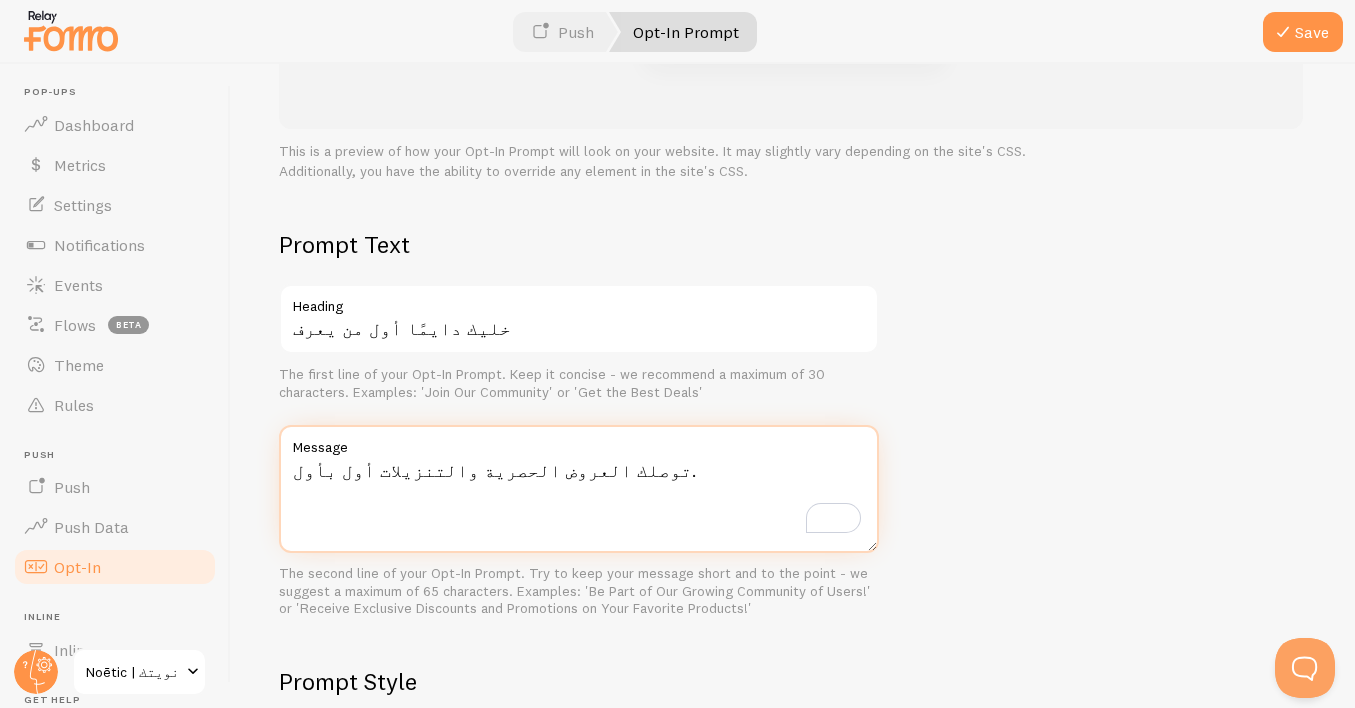 drag, startPoint x: 566, startPoint y: 456, endPoint x: 588, endPoint y: 455, distance: 22.022715 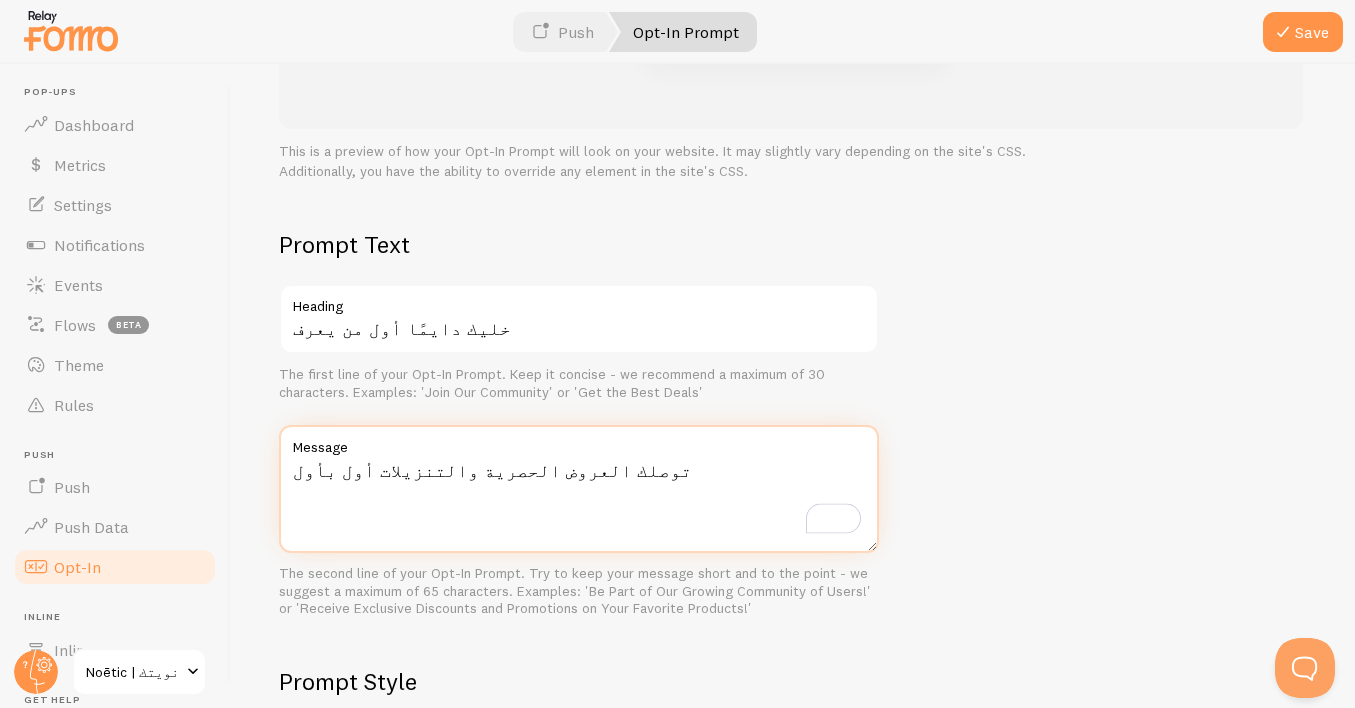 scroll, scrollTop: 641, scrollLeft: 0, axis: vertical 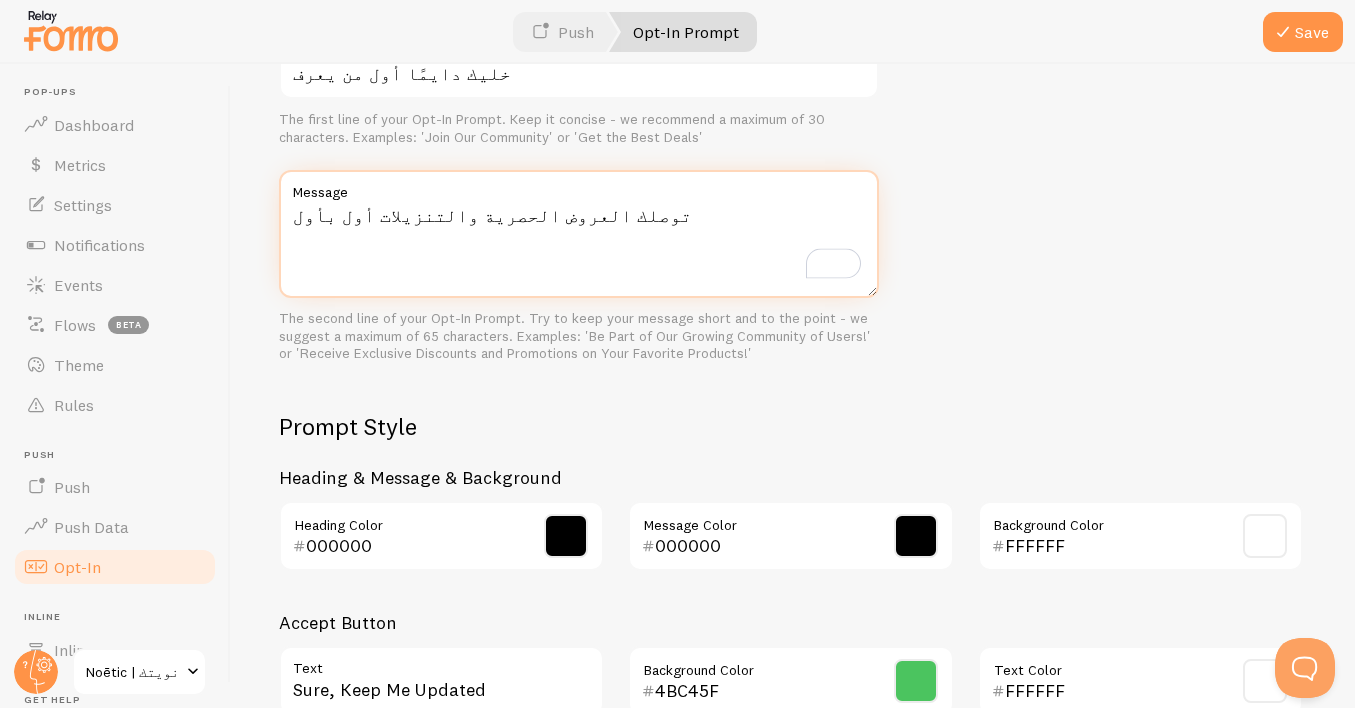 type on "توصلك العروض الحصرية والتنزيلات أول بأول" 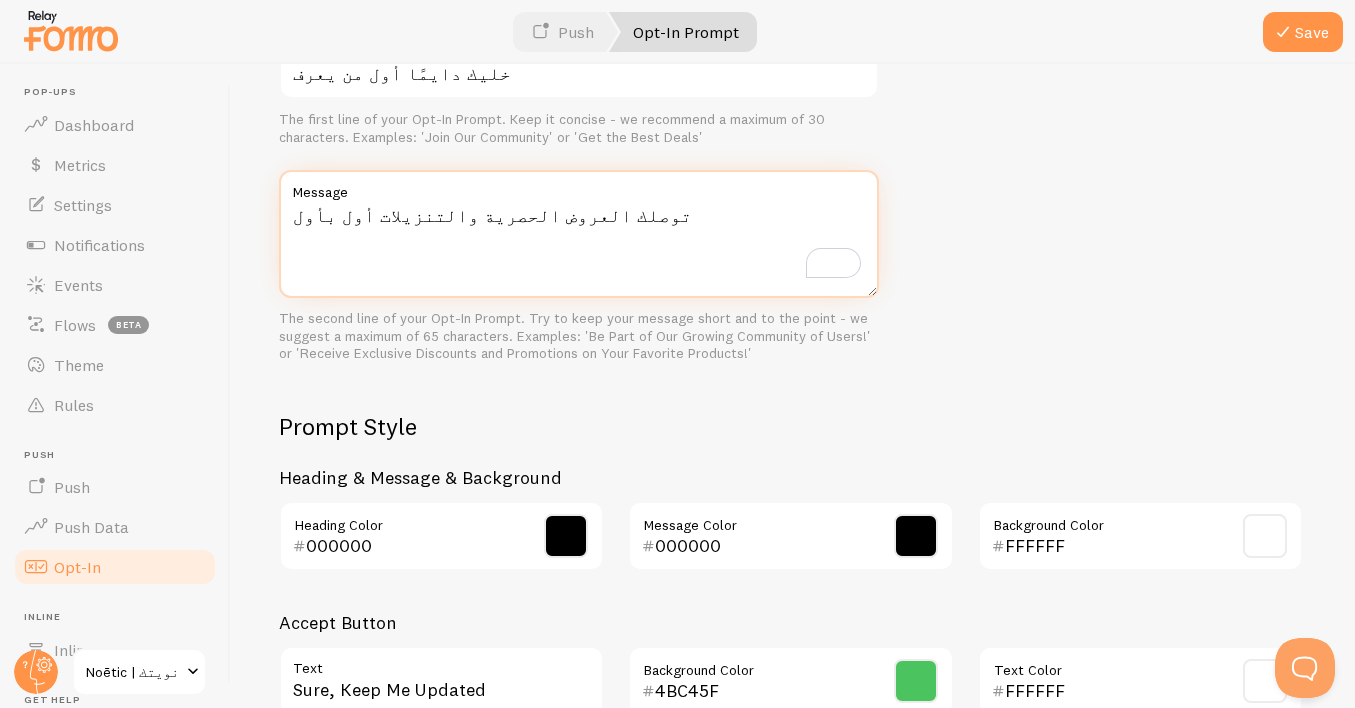 scroll, scrollTop: 692, scrollLeft: 0, axis: vertical 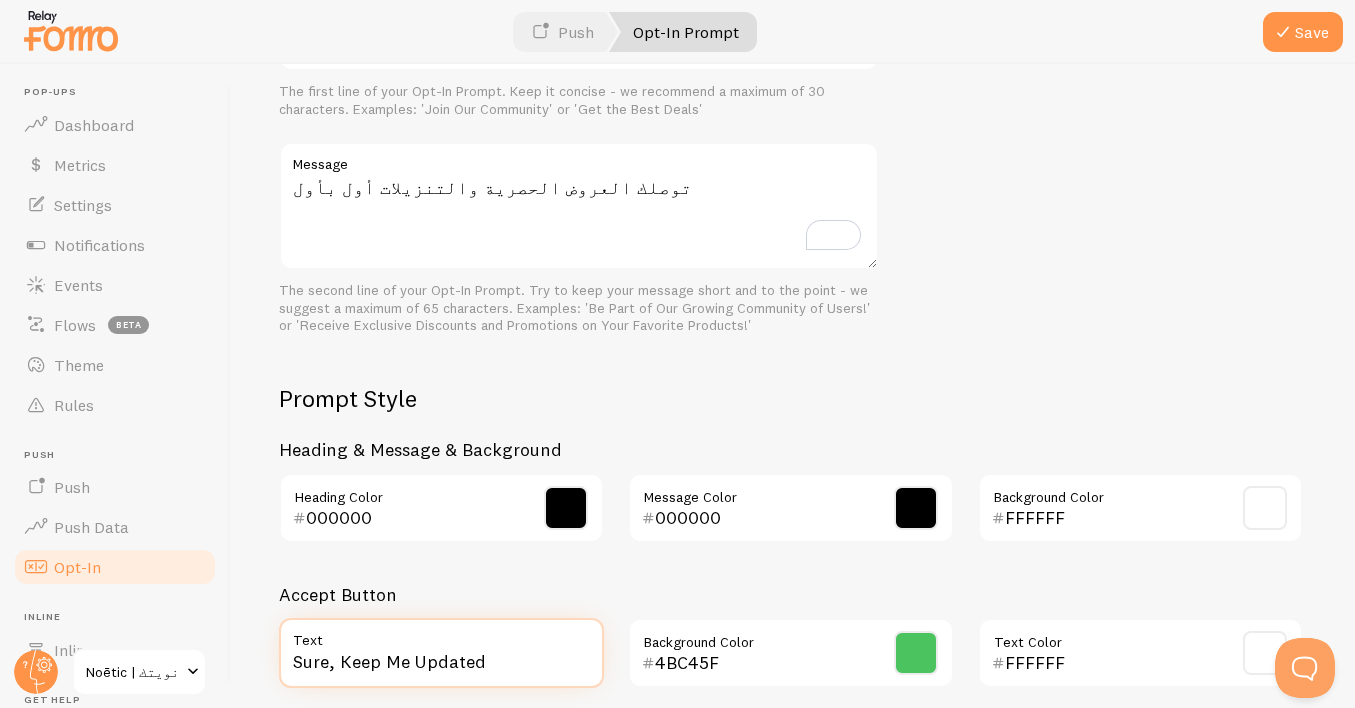 click on "Sure, Keep Me Updated" at bounding box center (441, 653) 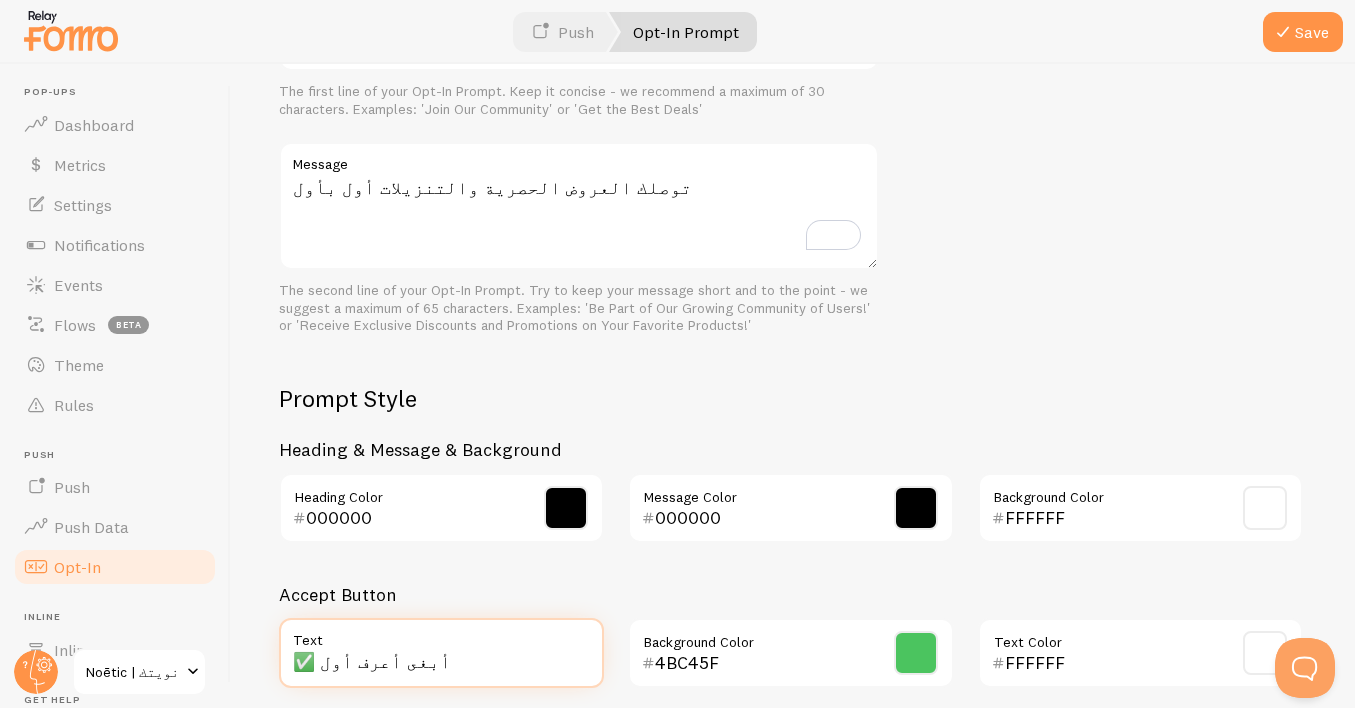 scroll, scrollTop: 290, scrollLeft: 0, axis: vertical 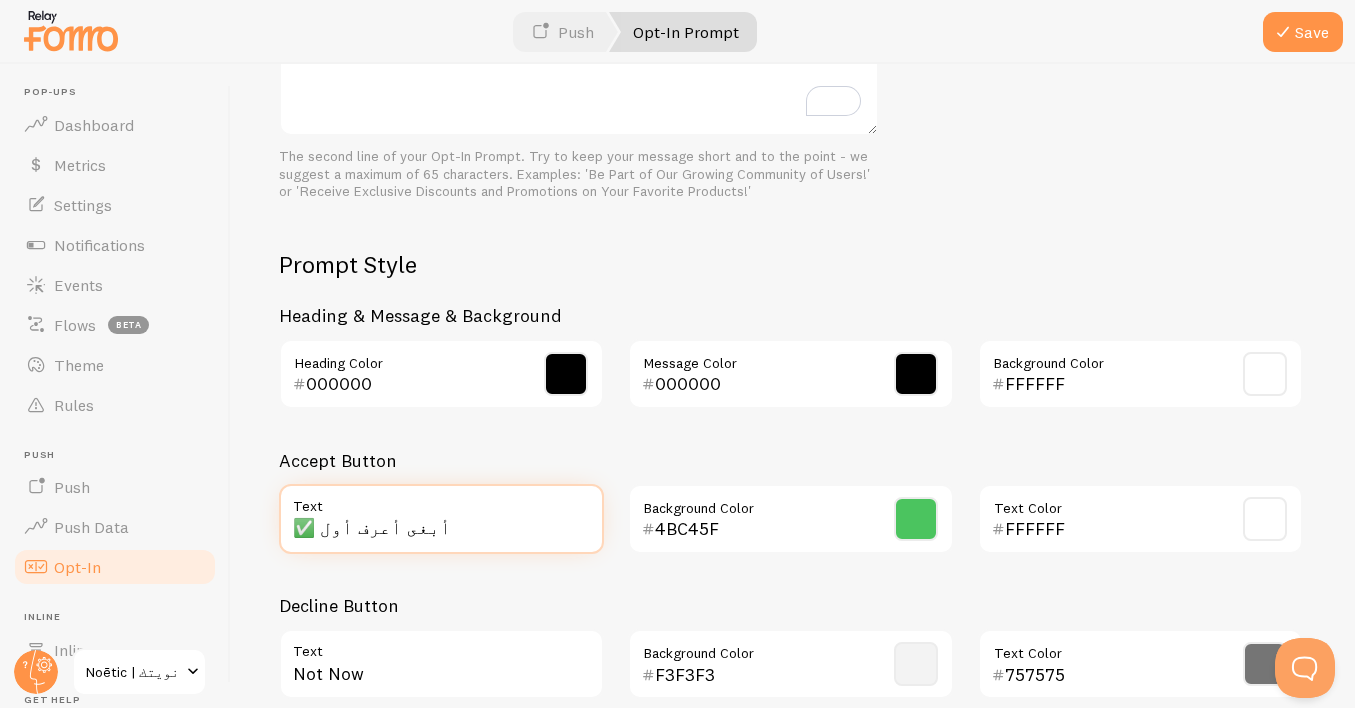 type on "✅ أبغى أعرف أول" 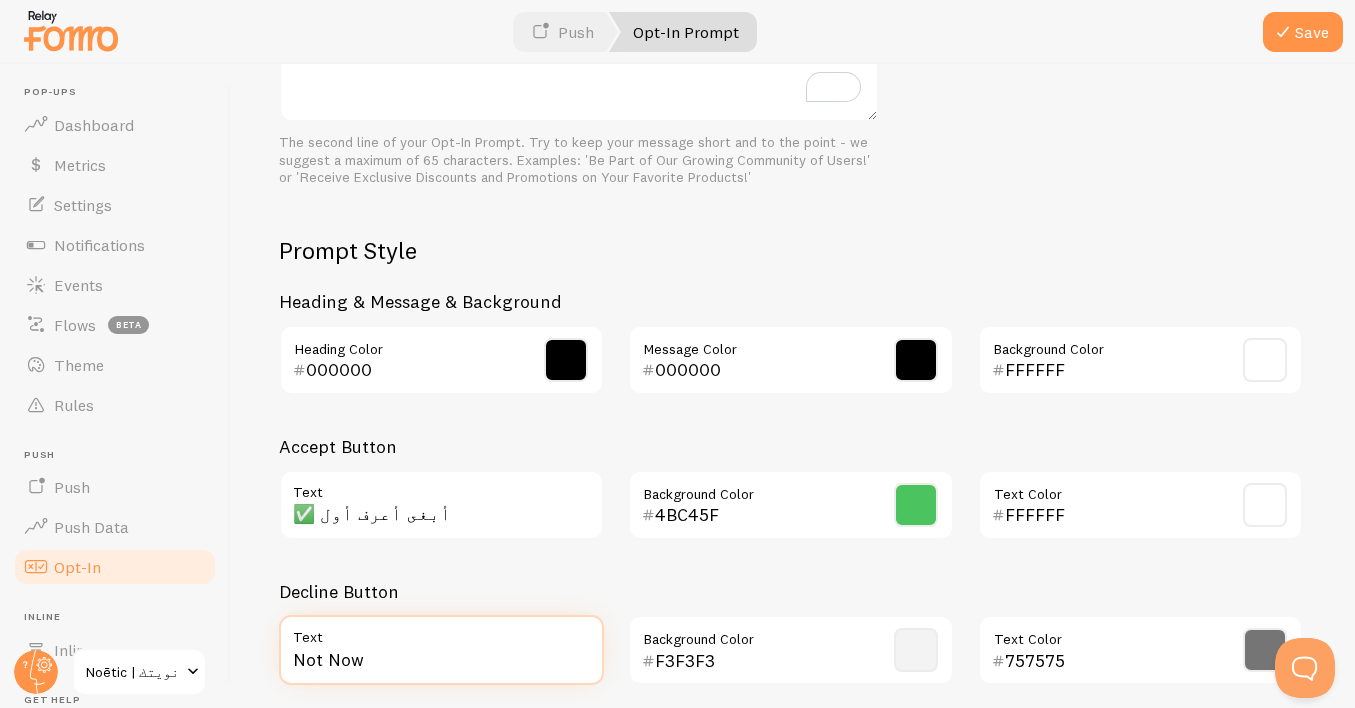 click on "Not Now" at bounding box center [441, 650] 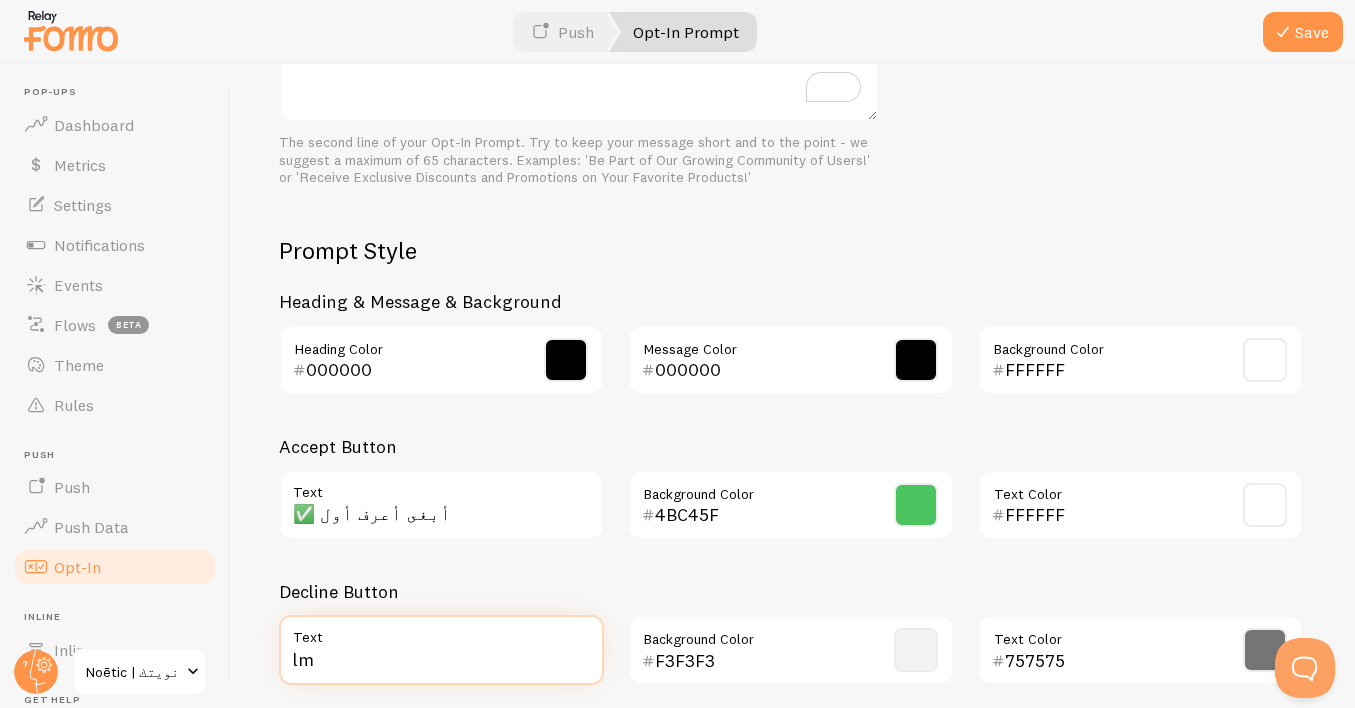type on "l" 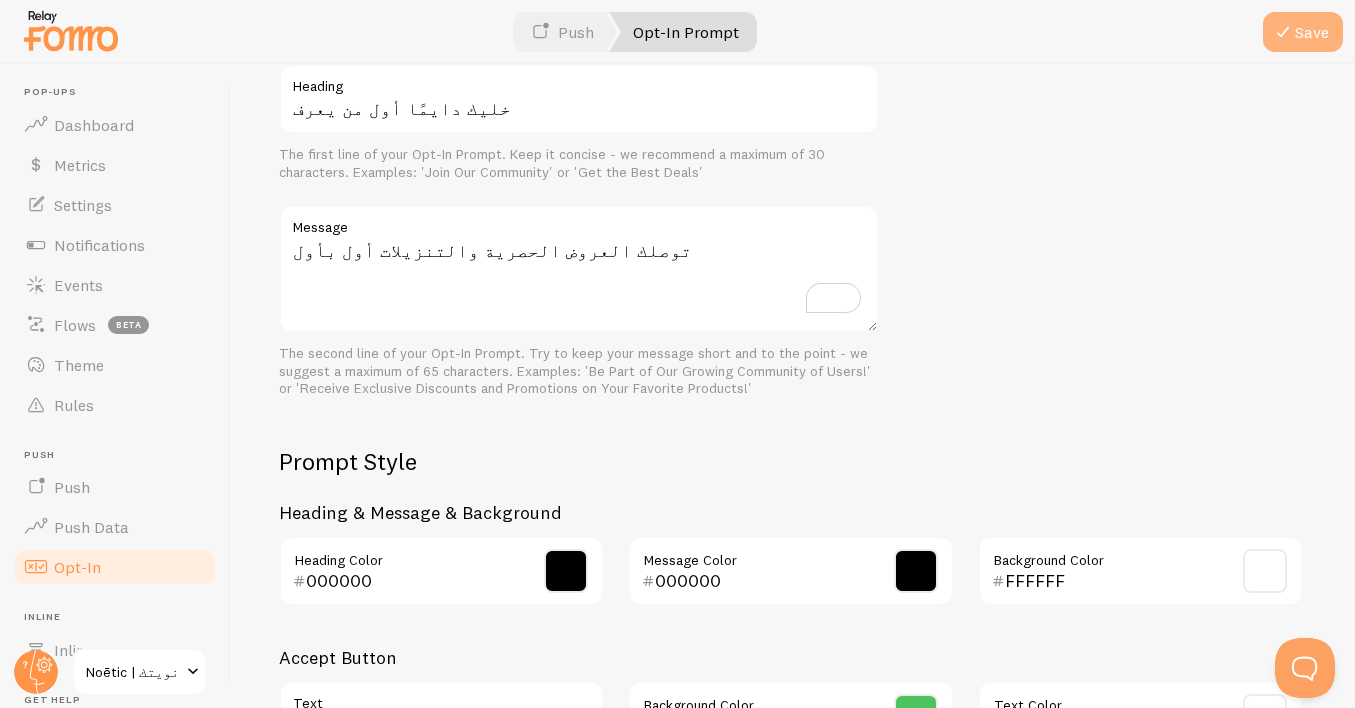 type on "مو الحين" 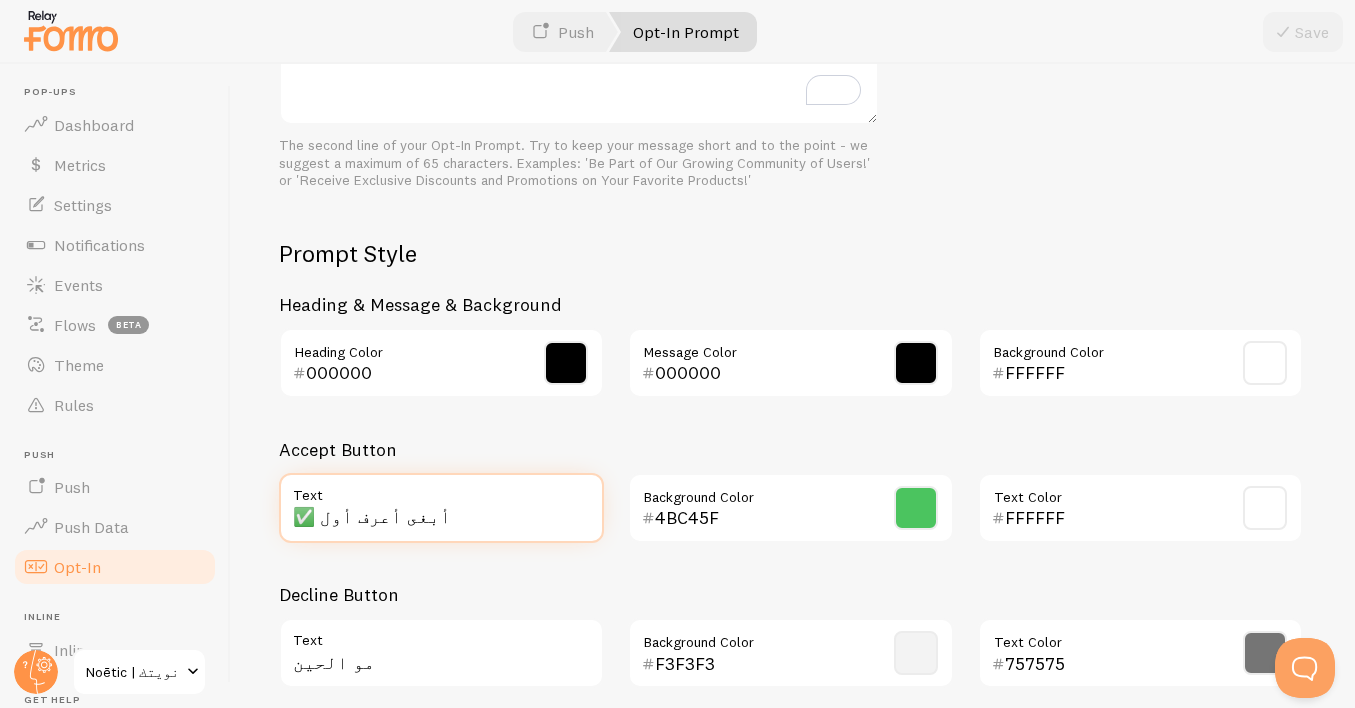 drag, startPoint x: 311, startPoint y: 498, endPoint x: 296, endPoint y: 497, distance: 15.033297 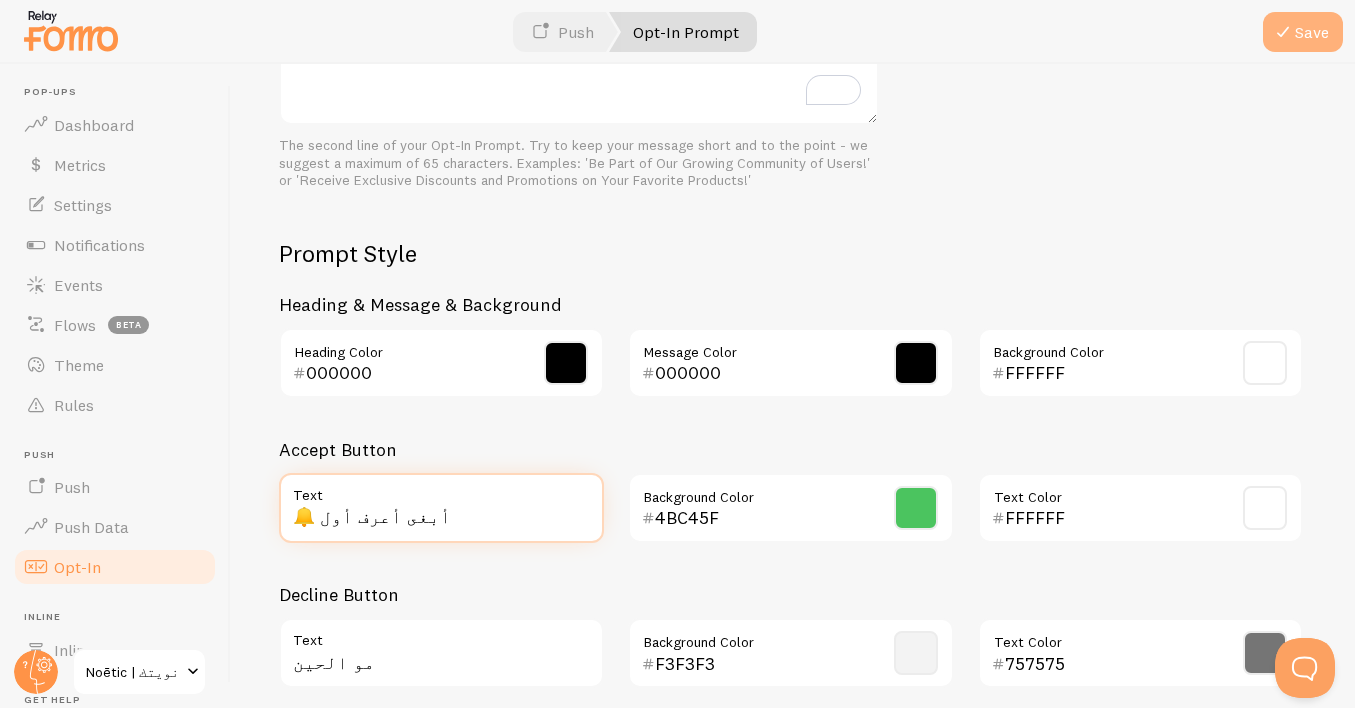 type on "🔔 أبغى أعرف أول" 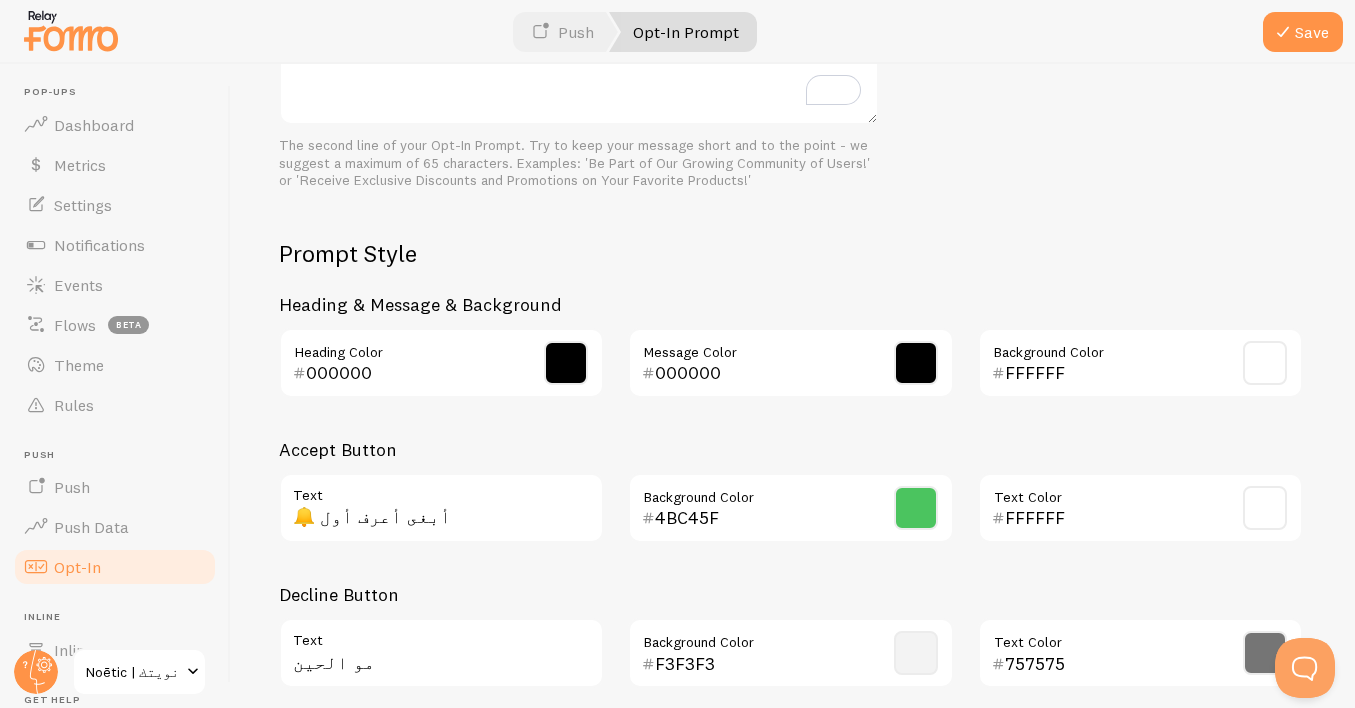 drag, startPoint x: 1309, startPoint y: 40, endPoint x: 1186, endPoint y: 141, distance: 159.154 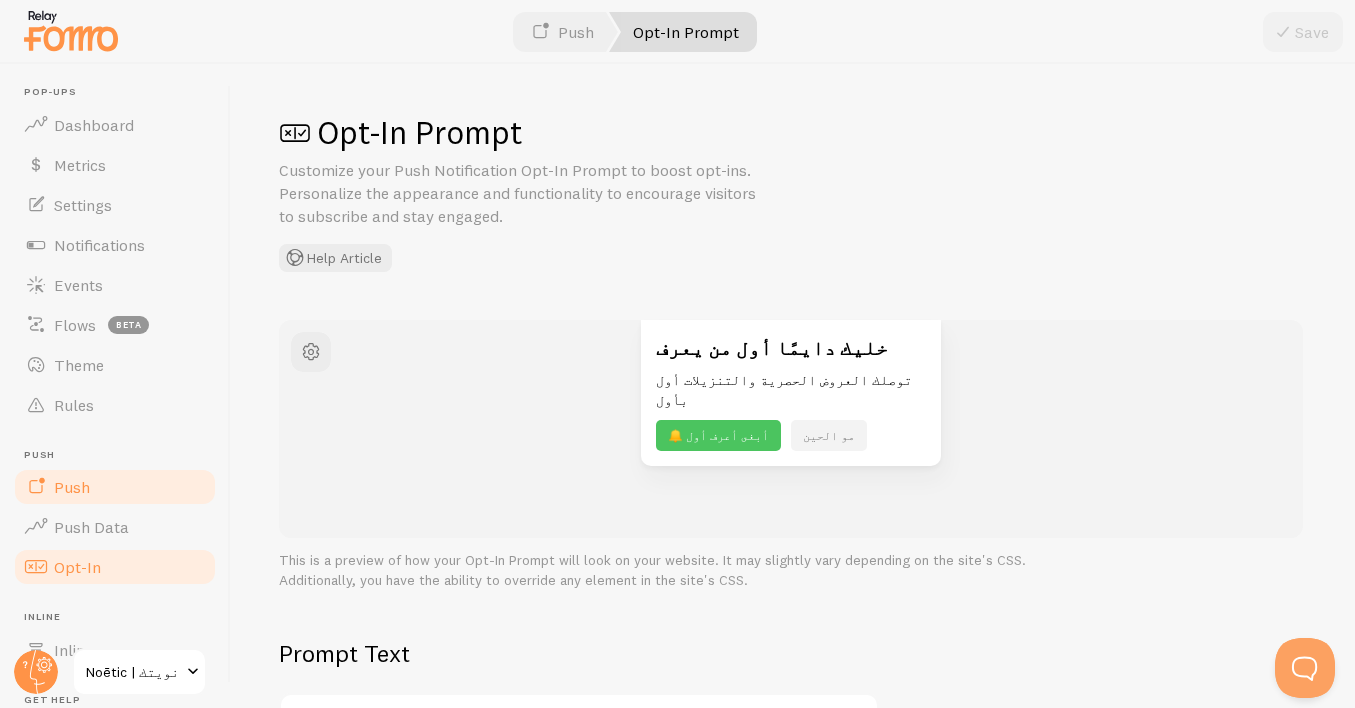click on "Push" at bounding box center (72, 487) 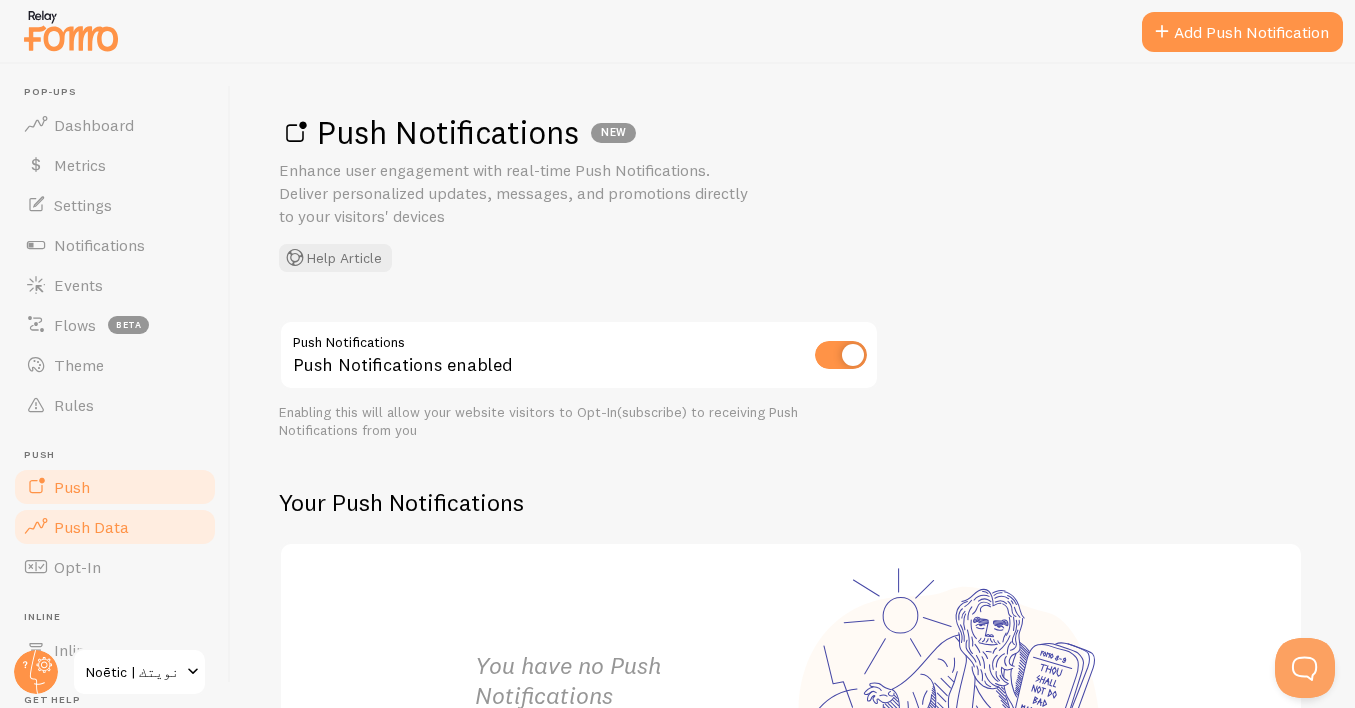 click on "Push Data" at bounding box center (91, 527) 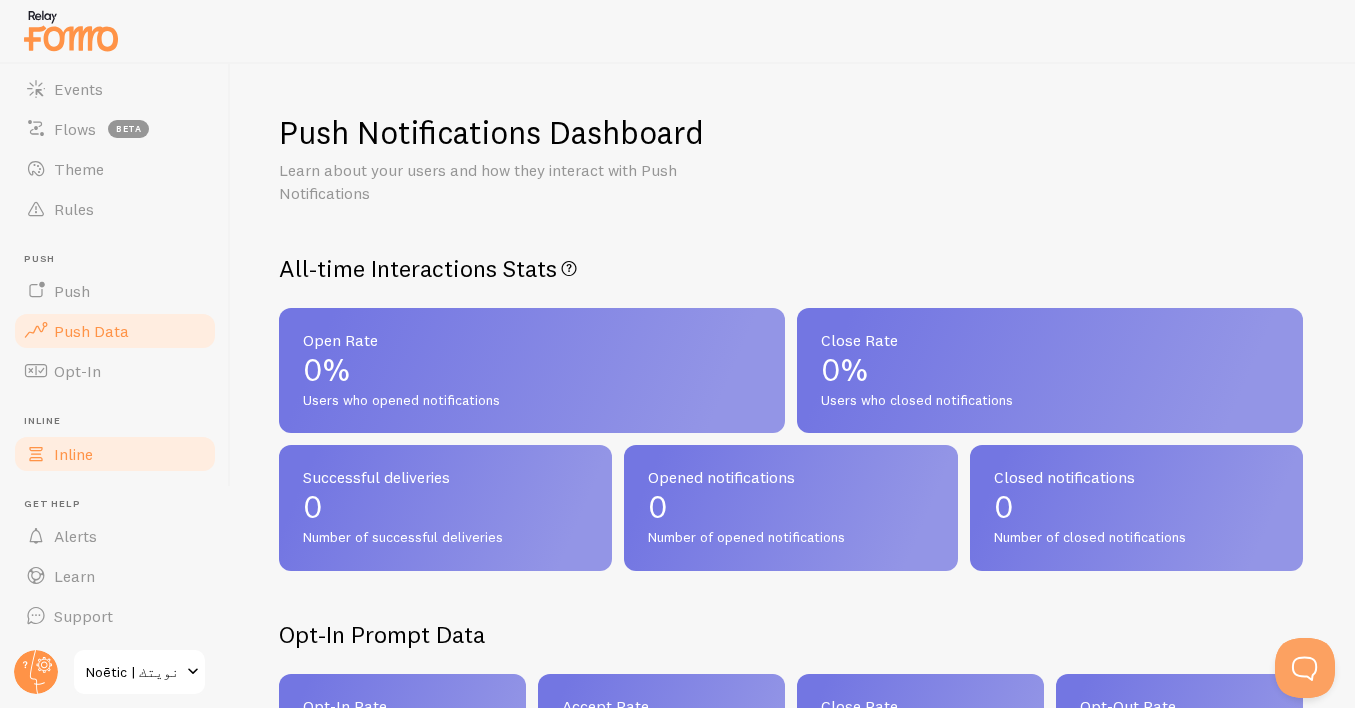 click on "Inline" at bounding box center (115, 454) 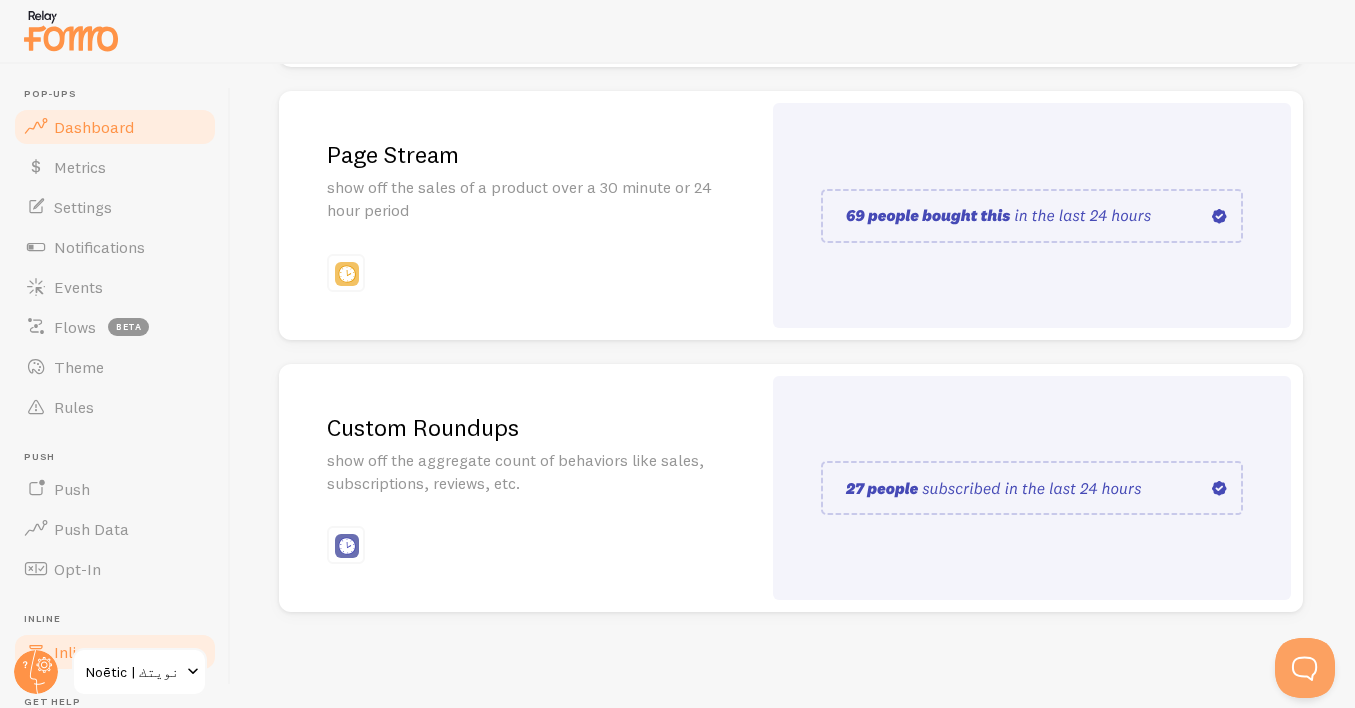 click on "Dashboard" at bounding box center (94, 127) 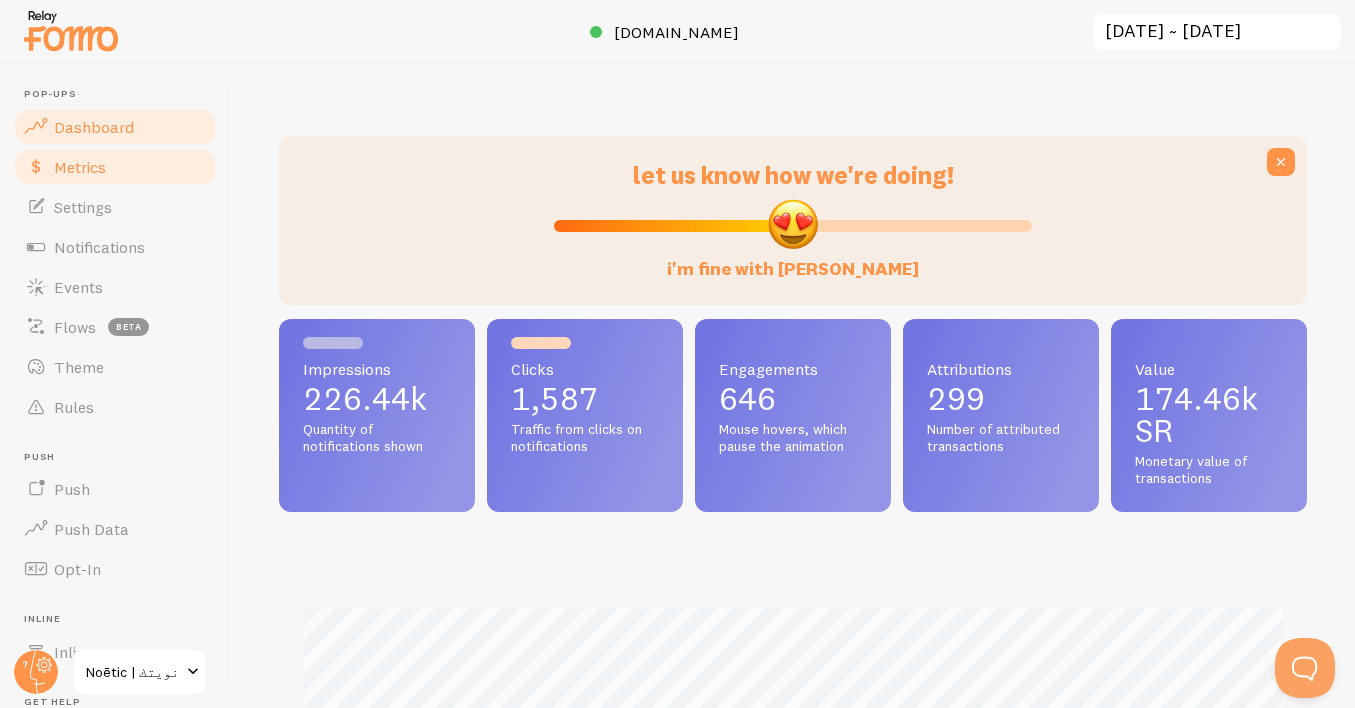 click on "Metrics" at bounding box center [80, 167] 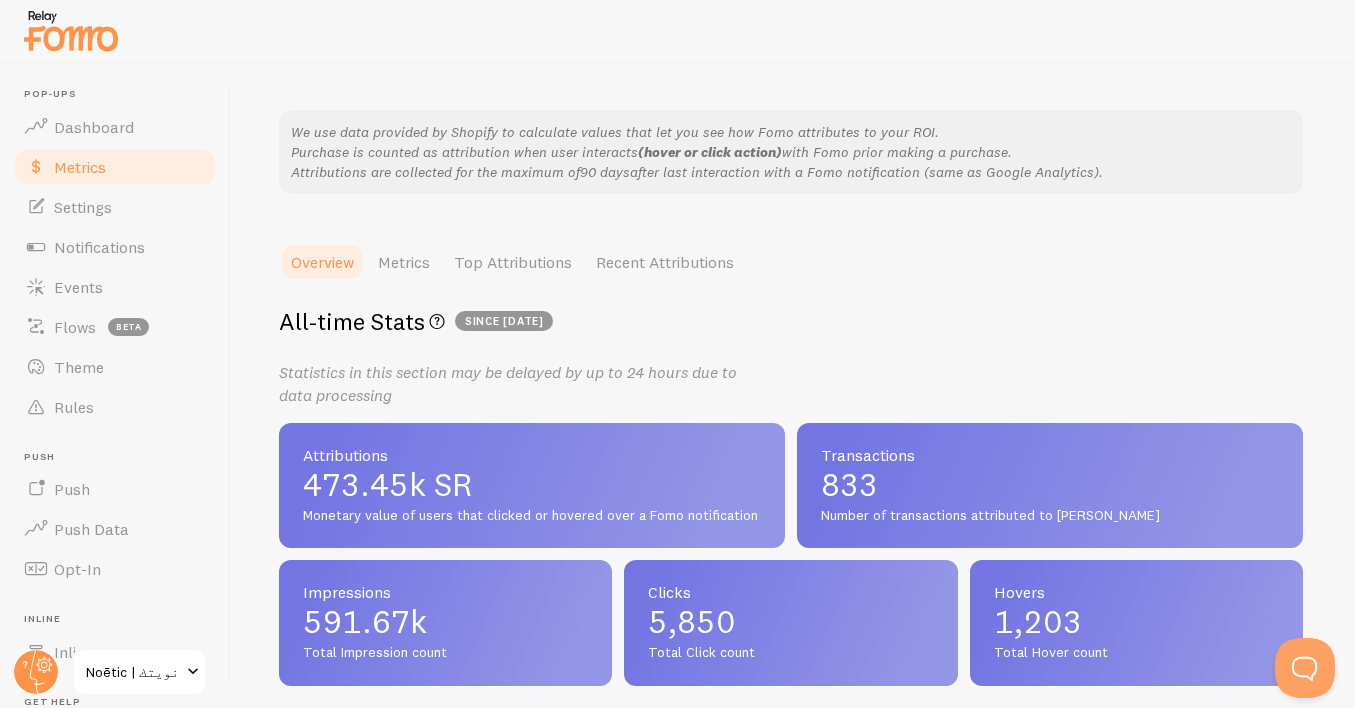 click on "since [DATE]" at bounding box center (504, 321) 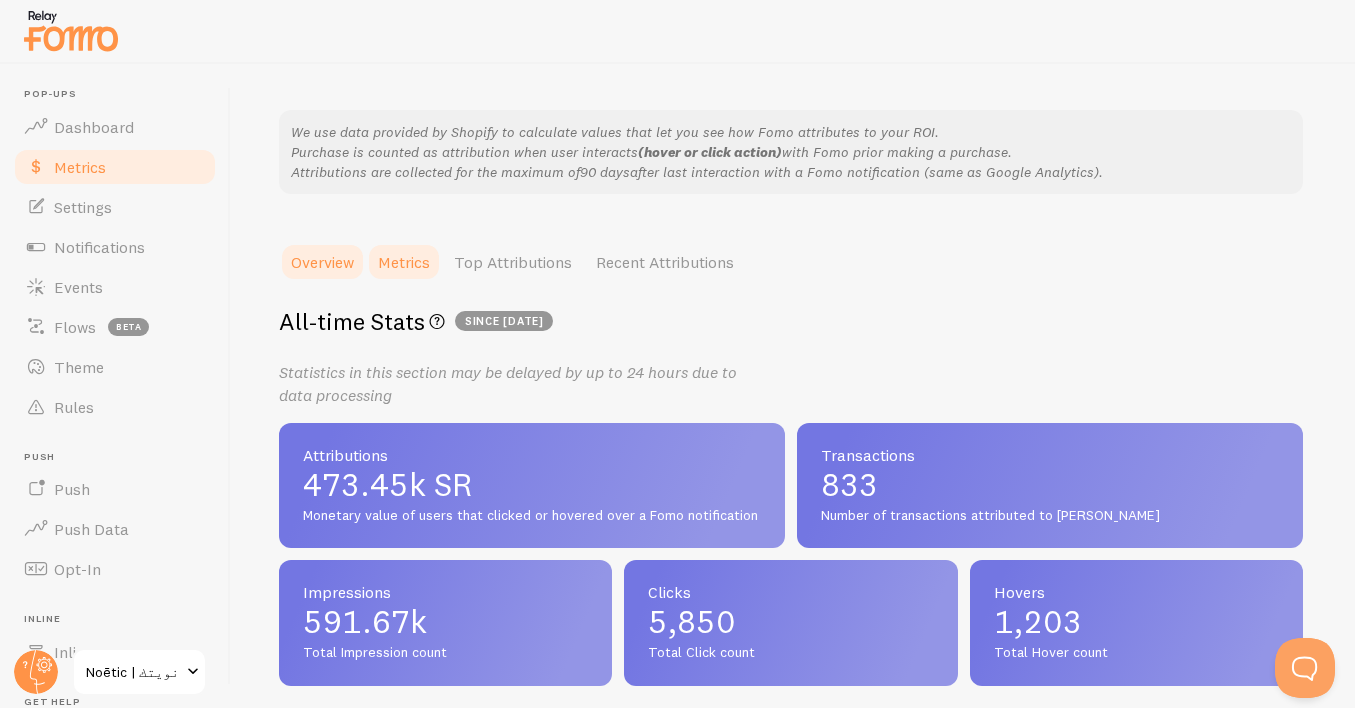 click on "Metrics" at bounding box center [404, 262] 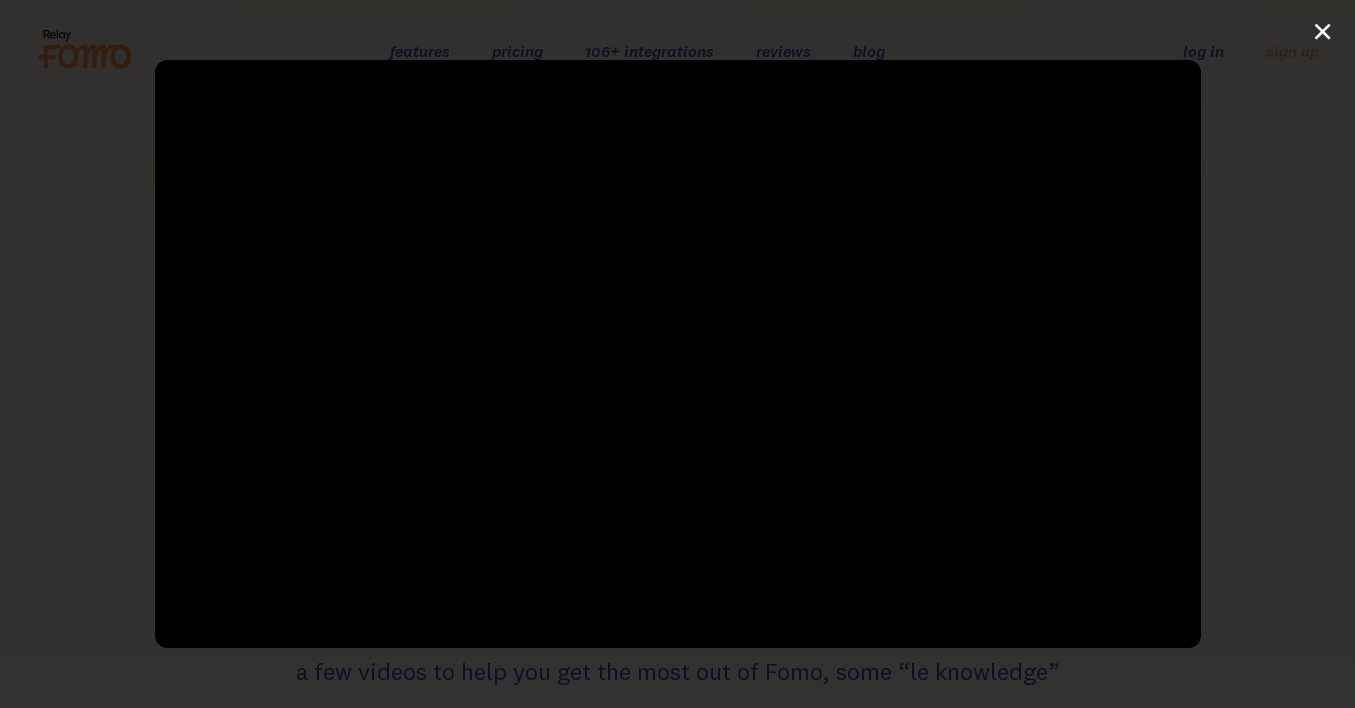 scroll, scrollTop: 0, scrollLeft: 0, axis: both 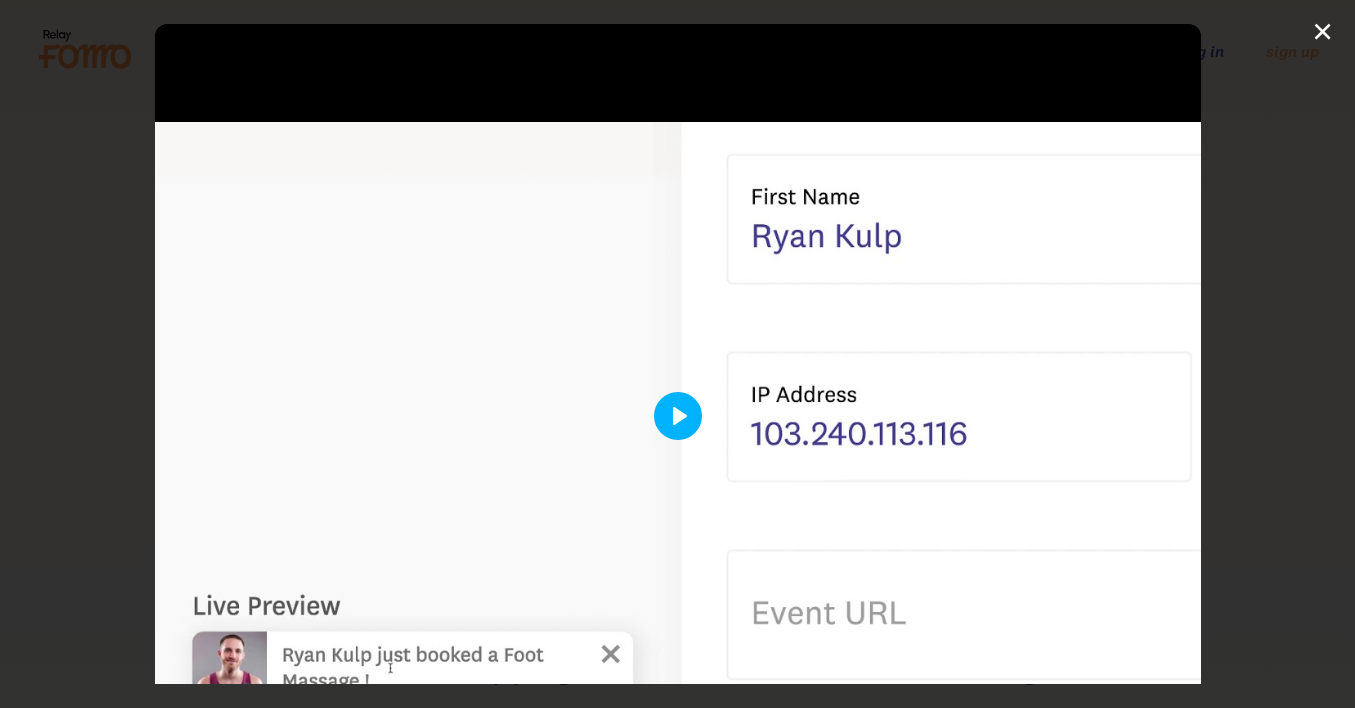 click on "Play" at bounding box center [678, 416] 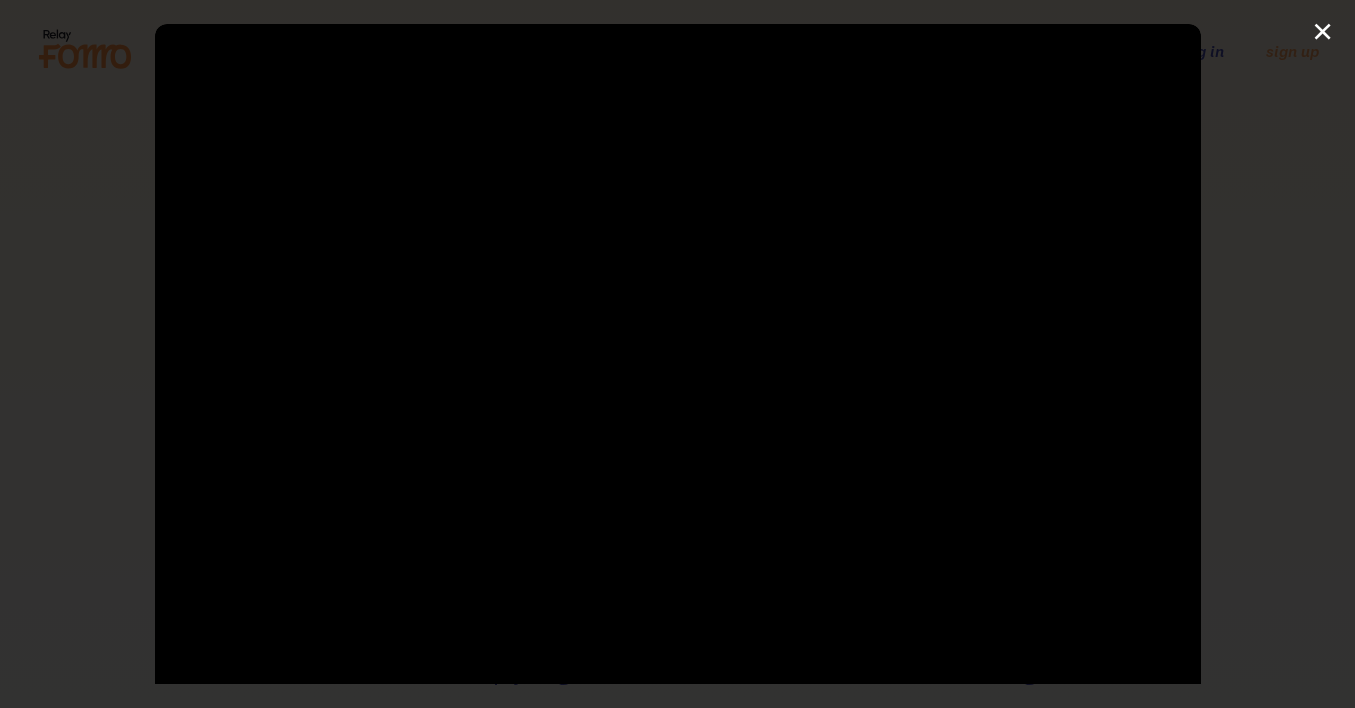 click at bounding box center (678, 416) 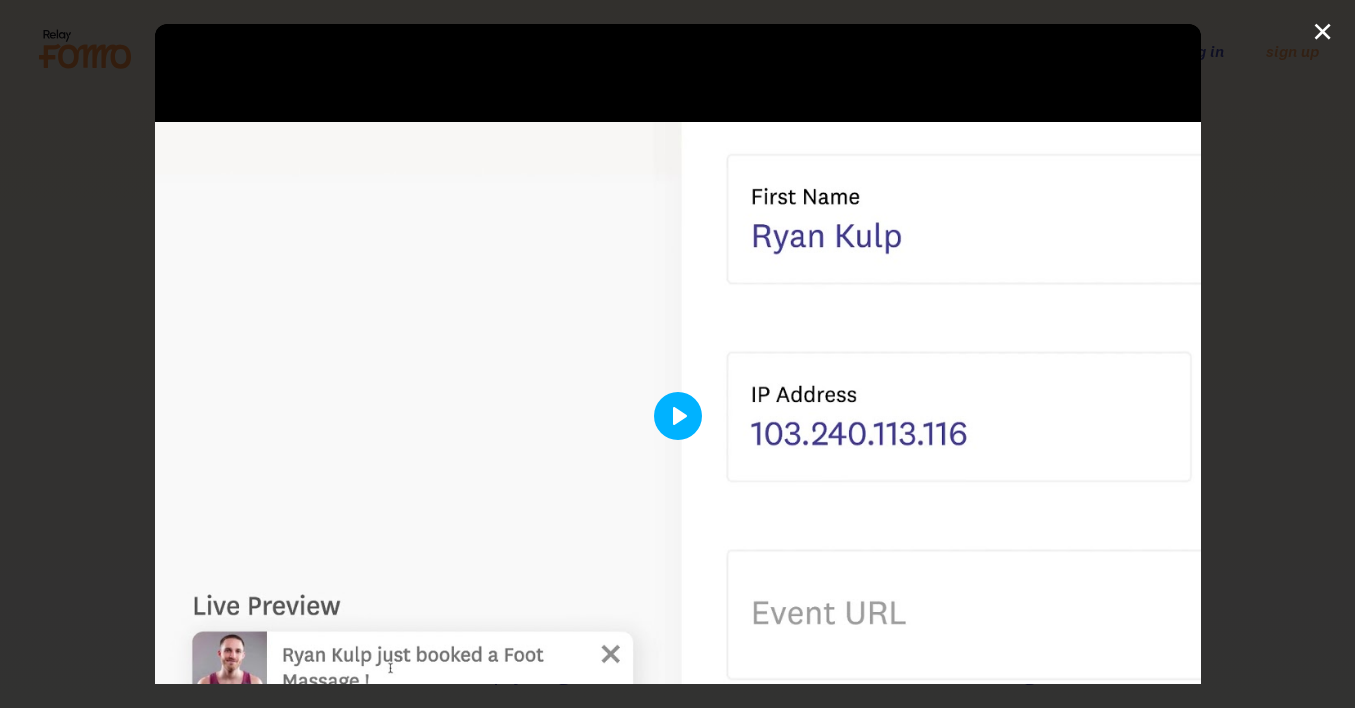 click on "Play" at bounding box center (678, 416) 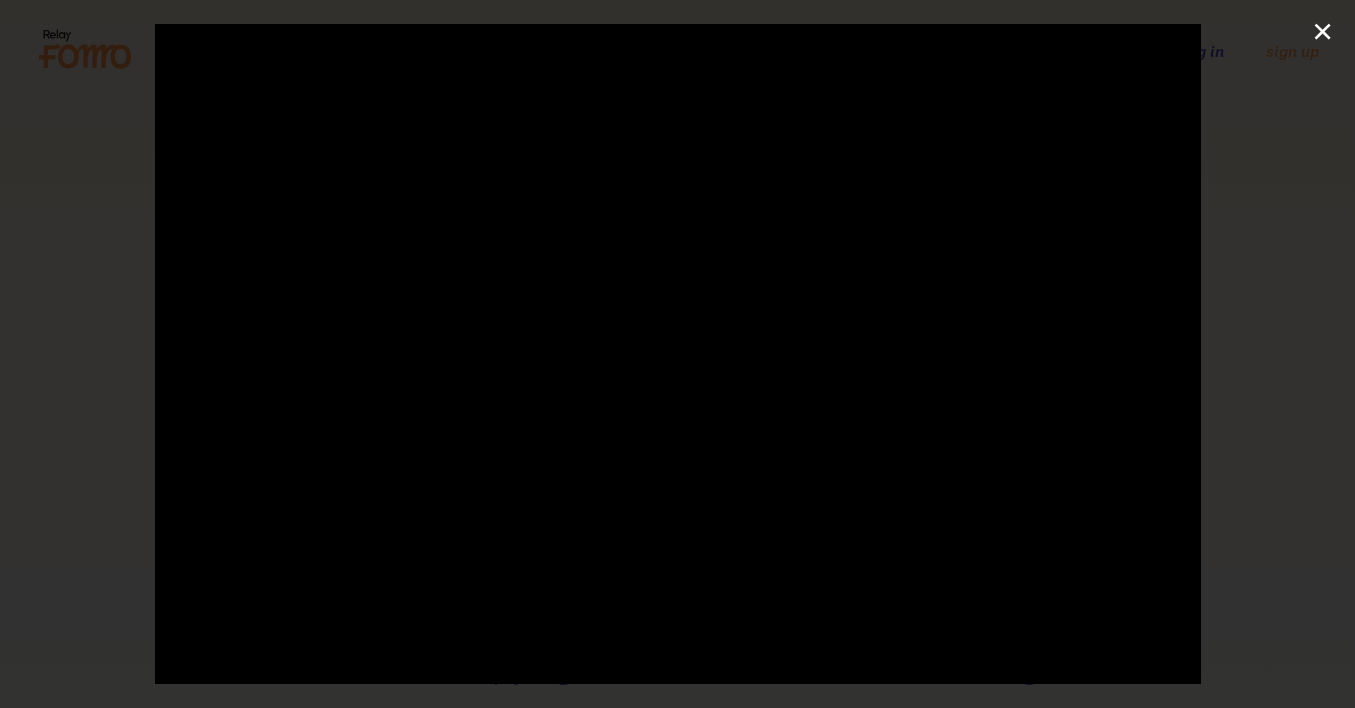 scroll, scrollTop: 124, scrollLeft: 0, axis: vertical 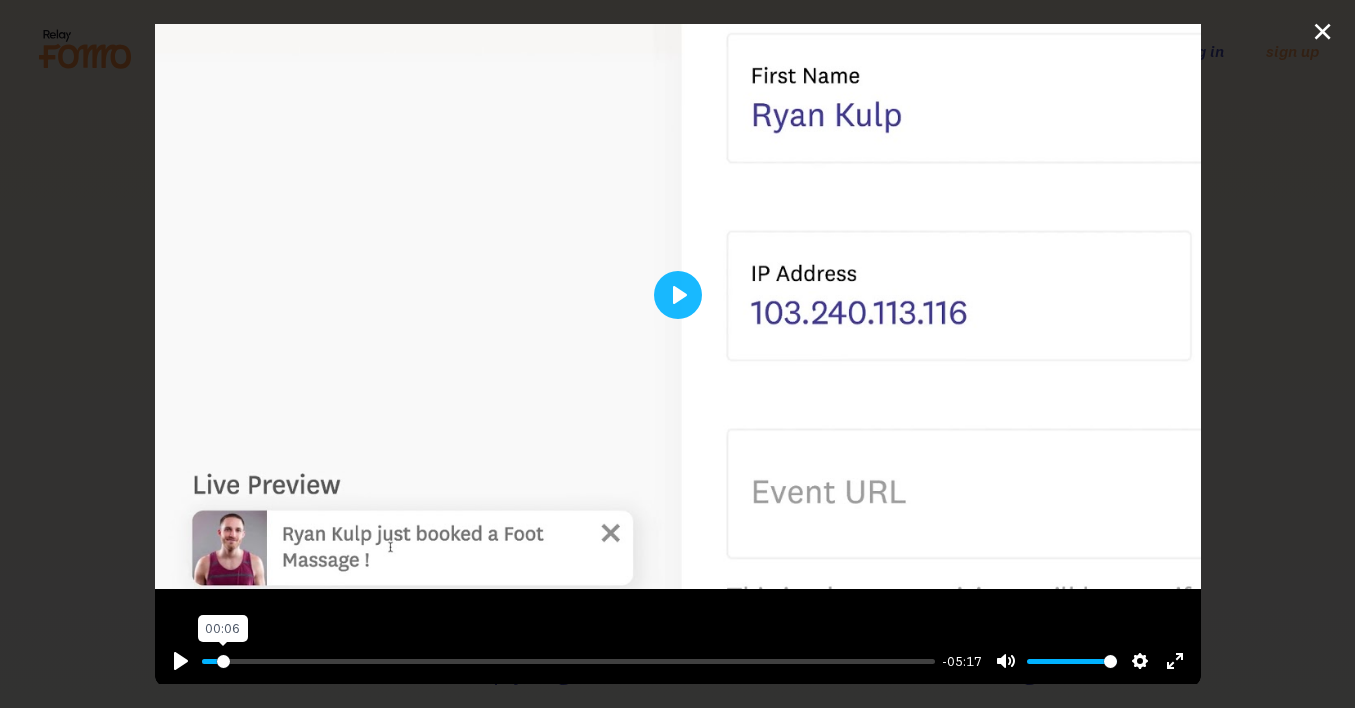 drag, startPoint x: 209, startPoint y: 662, endPoint x: 223, endPoint y: 662, distance: 14 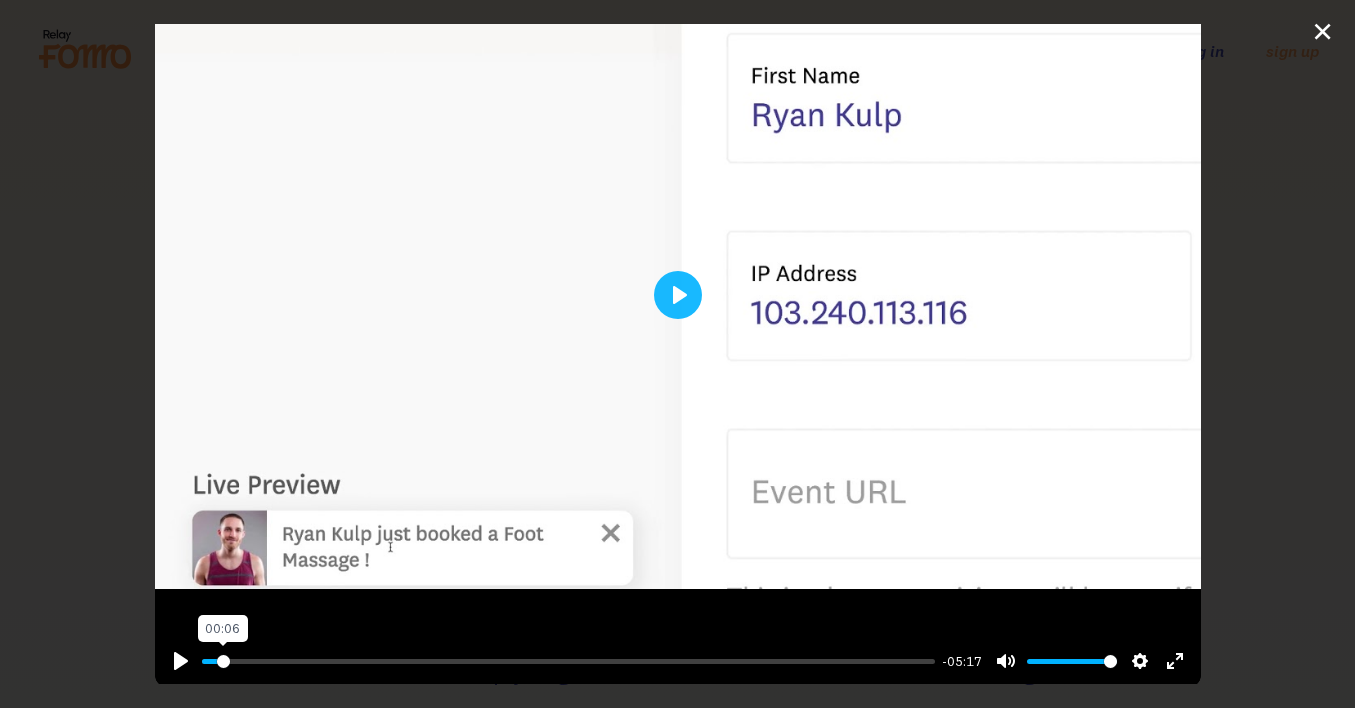 click at bounding box center (568, 661) 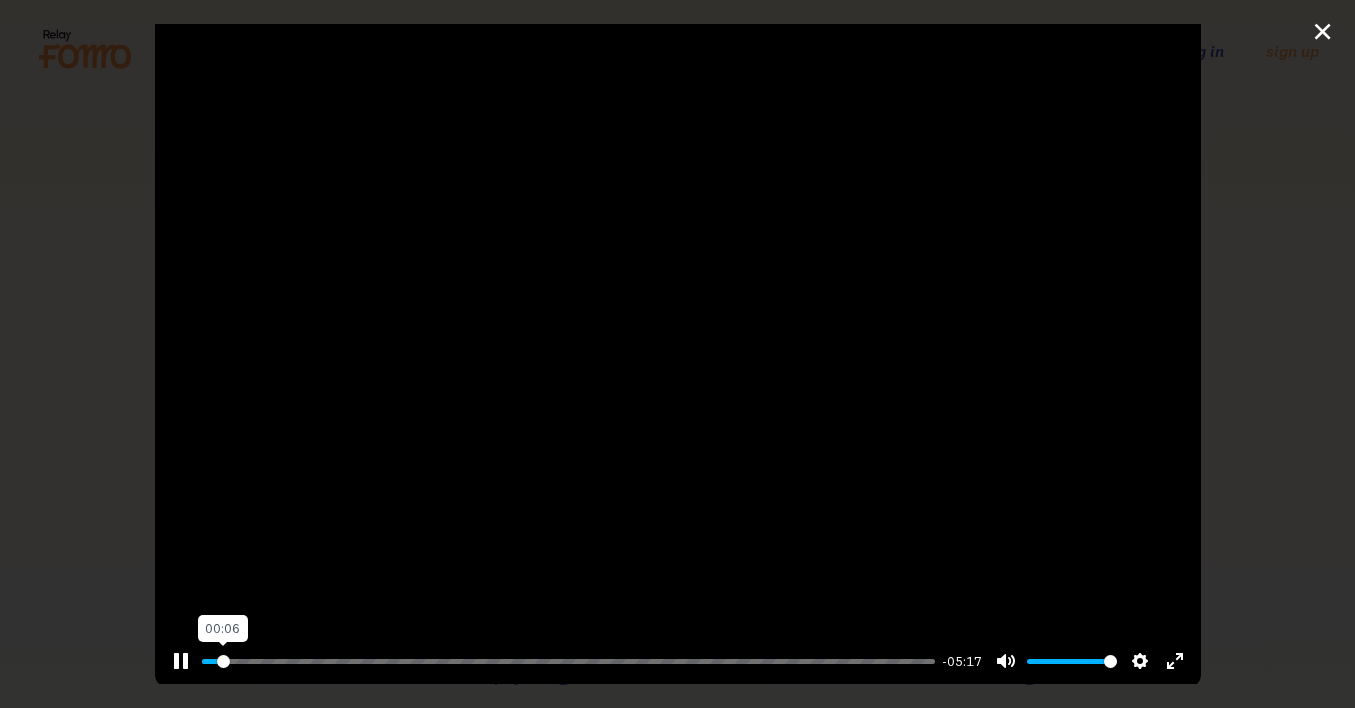 scroll, scrollTop: 122, scrollLeft: 0, axis: vertical 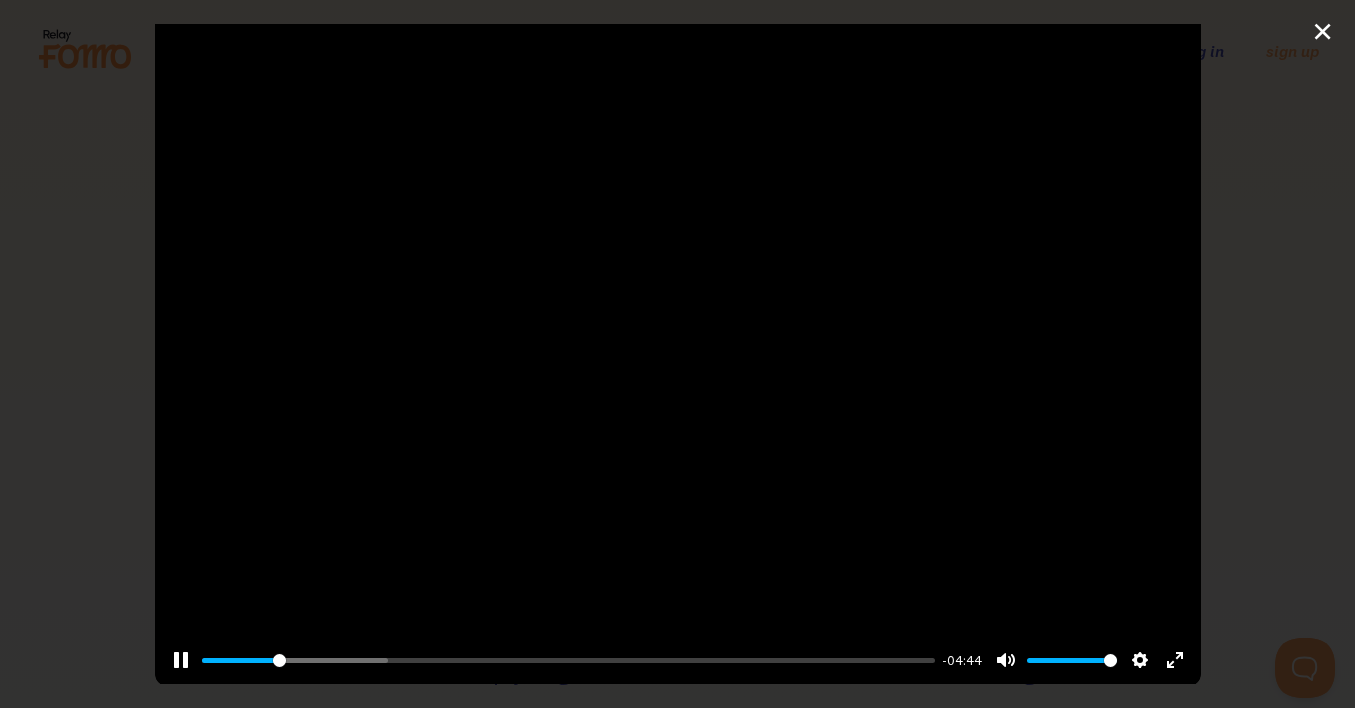 click at bounding box center (678, 294) 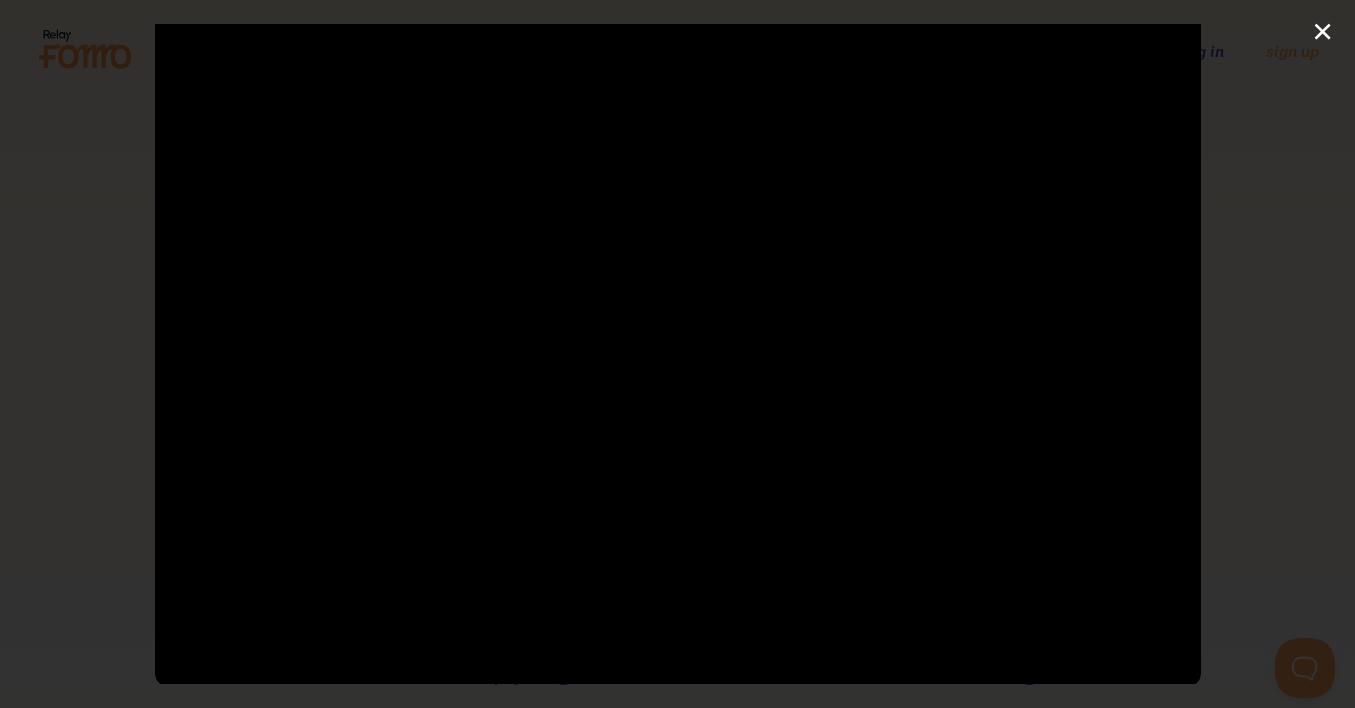 type on "29.36" 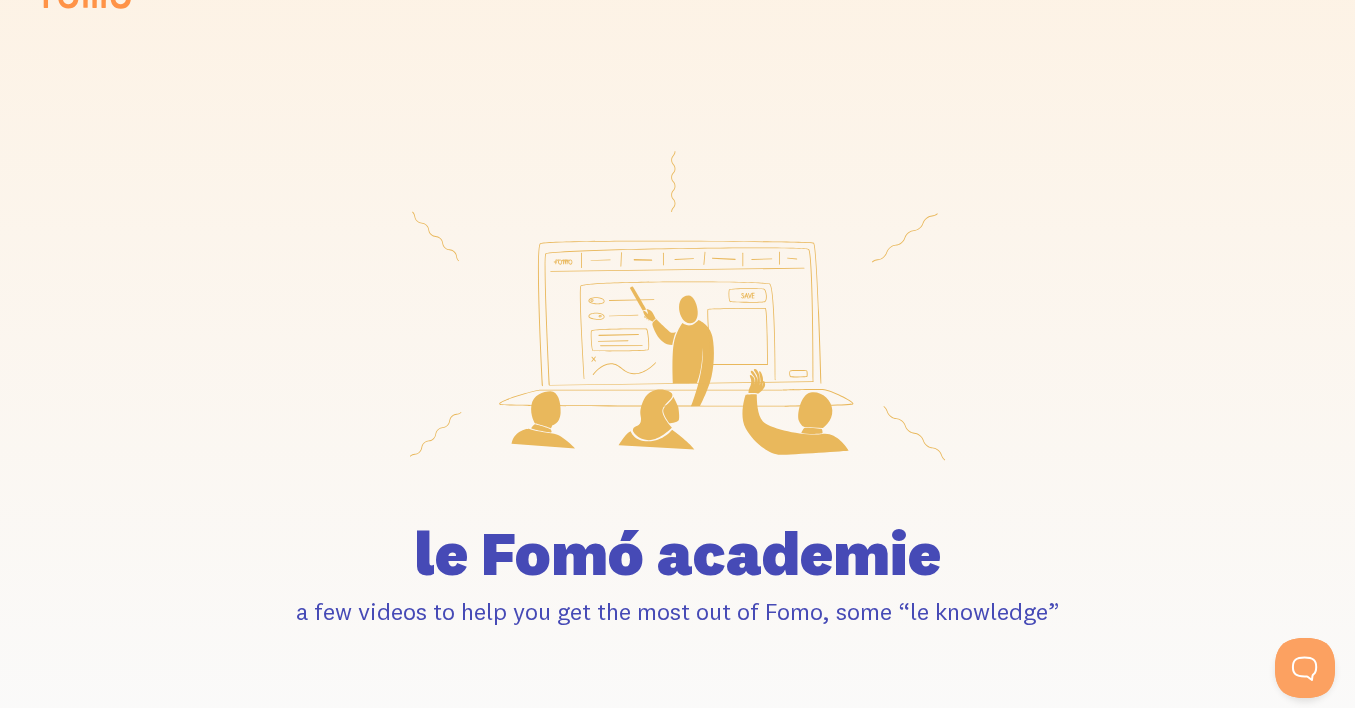 scroll, scrollTop: 107, scrollLeft: 0, axis: vertical 